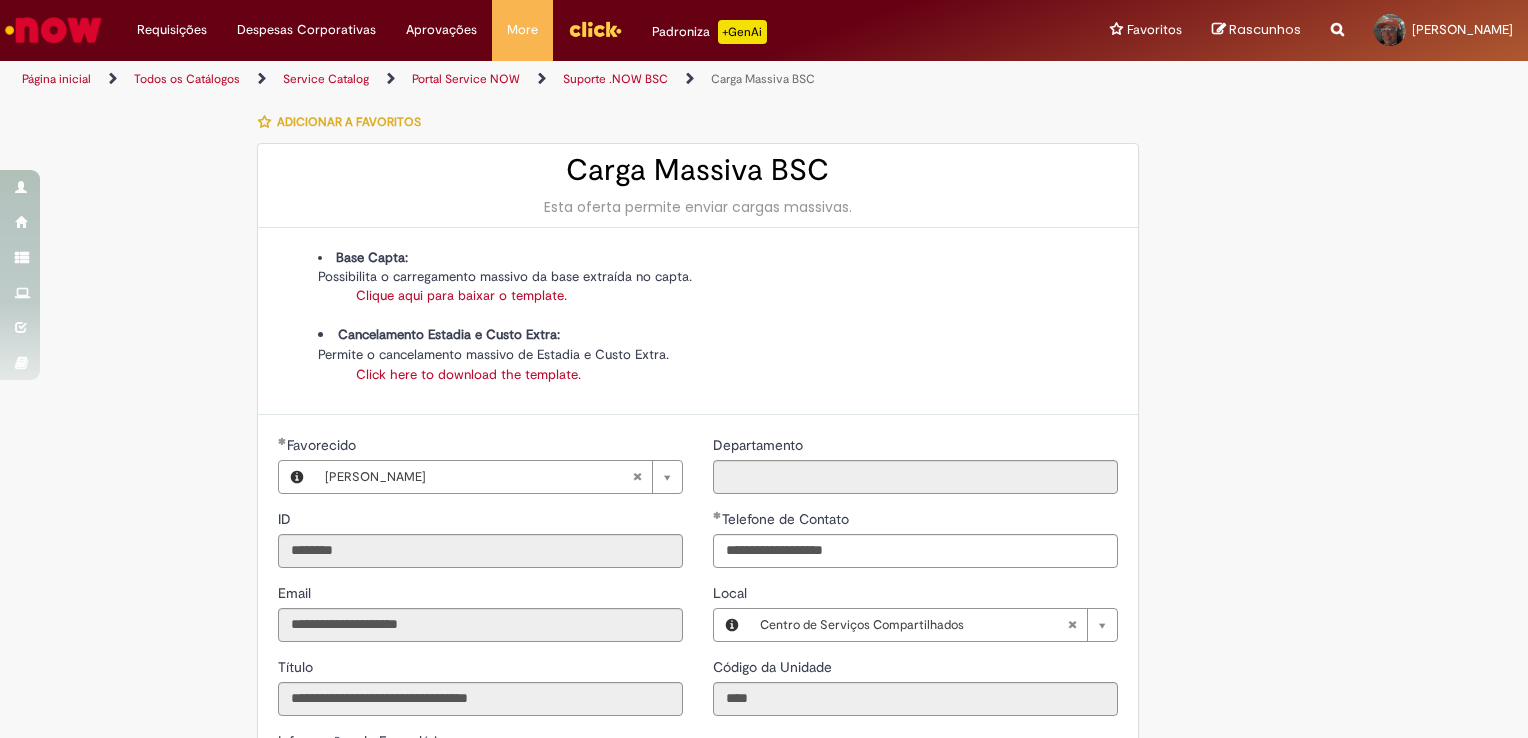 scroll, scrollTop: 0, scrollLeft: 0, axis: both 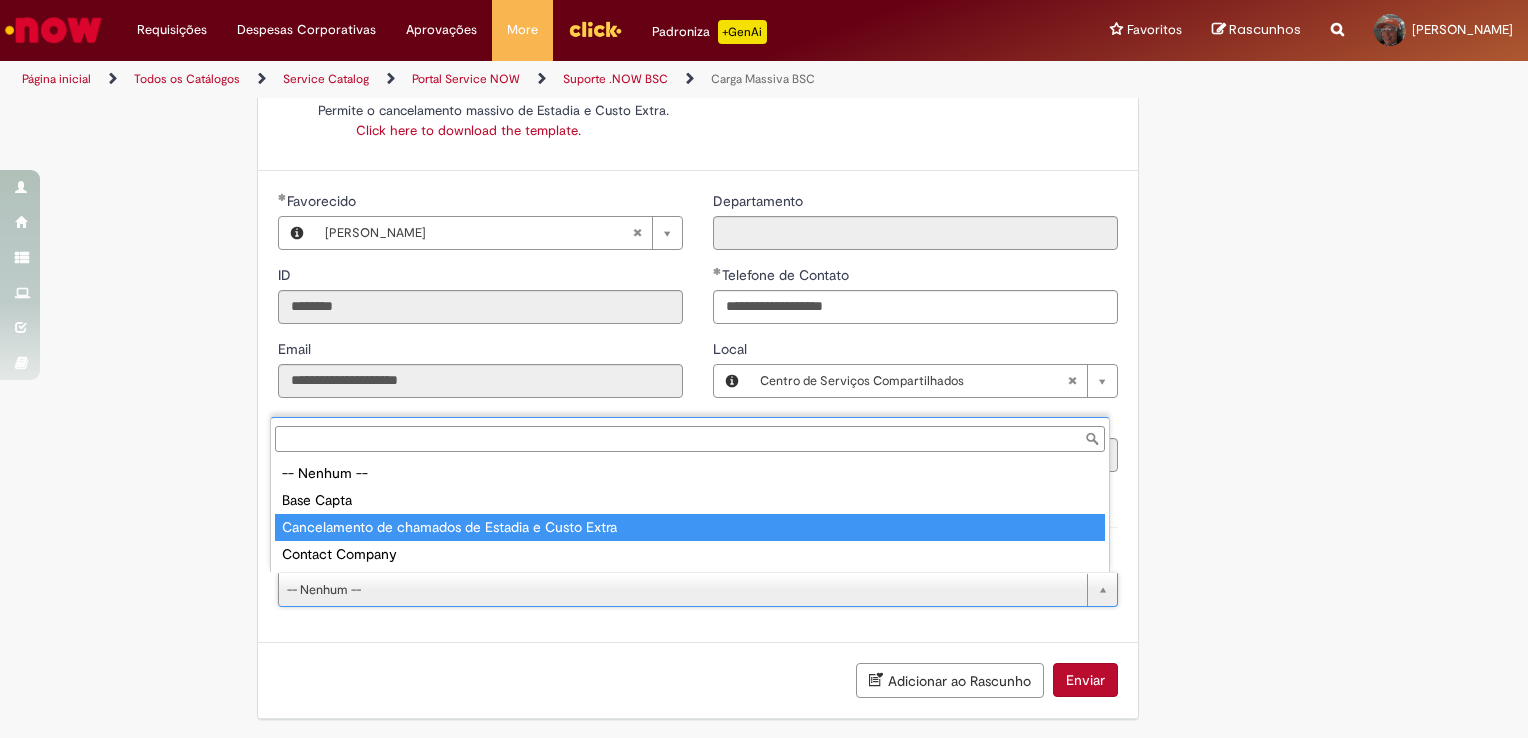 type on "**********" 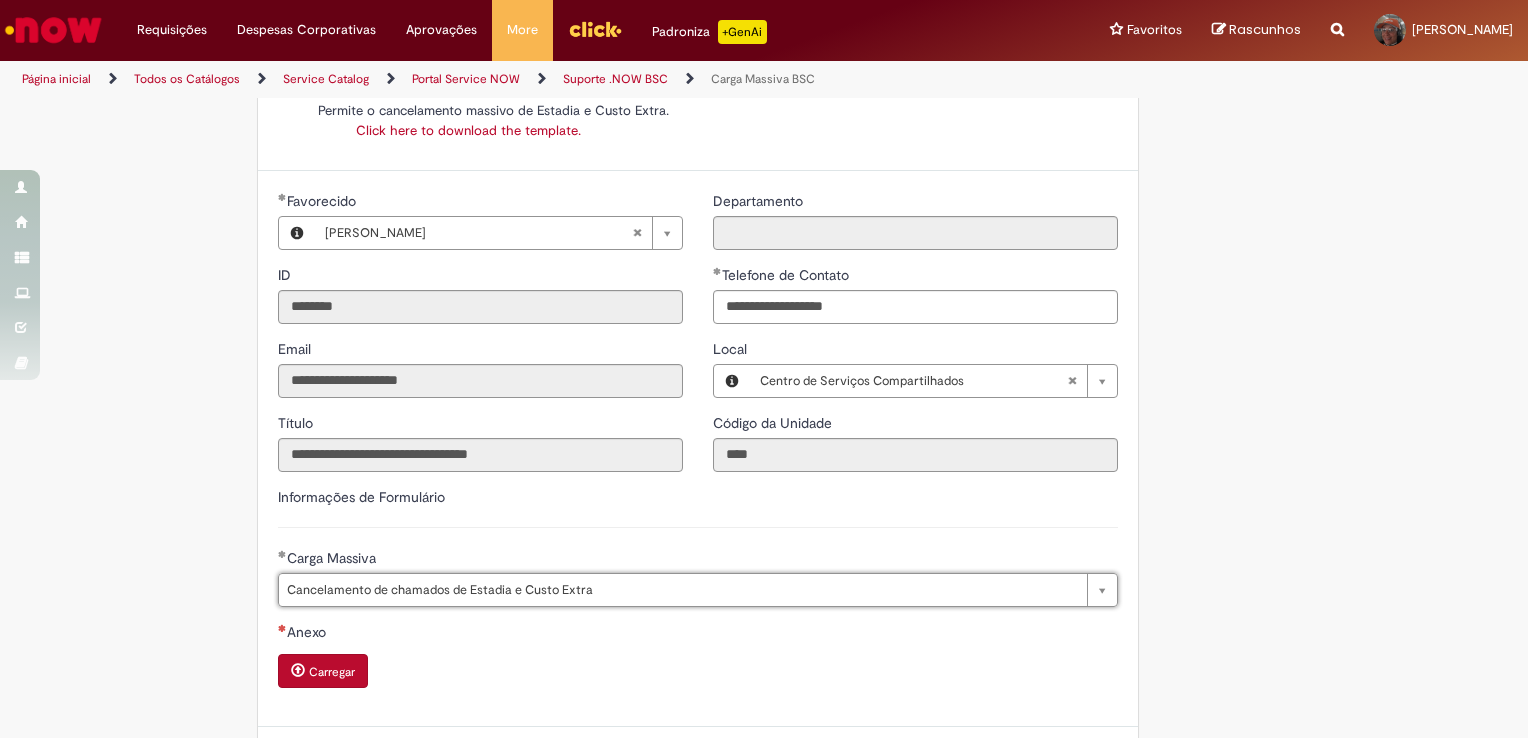 click on "Carregar" at bounding box center [332, 672] 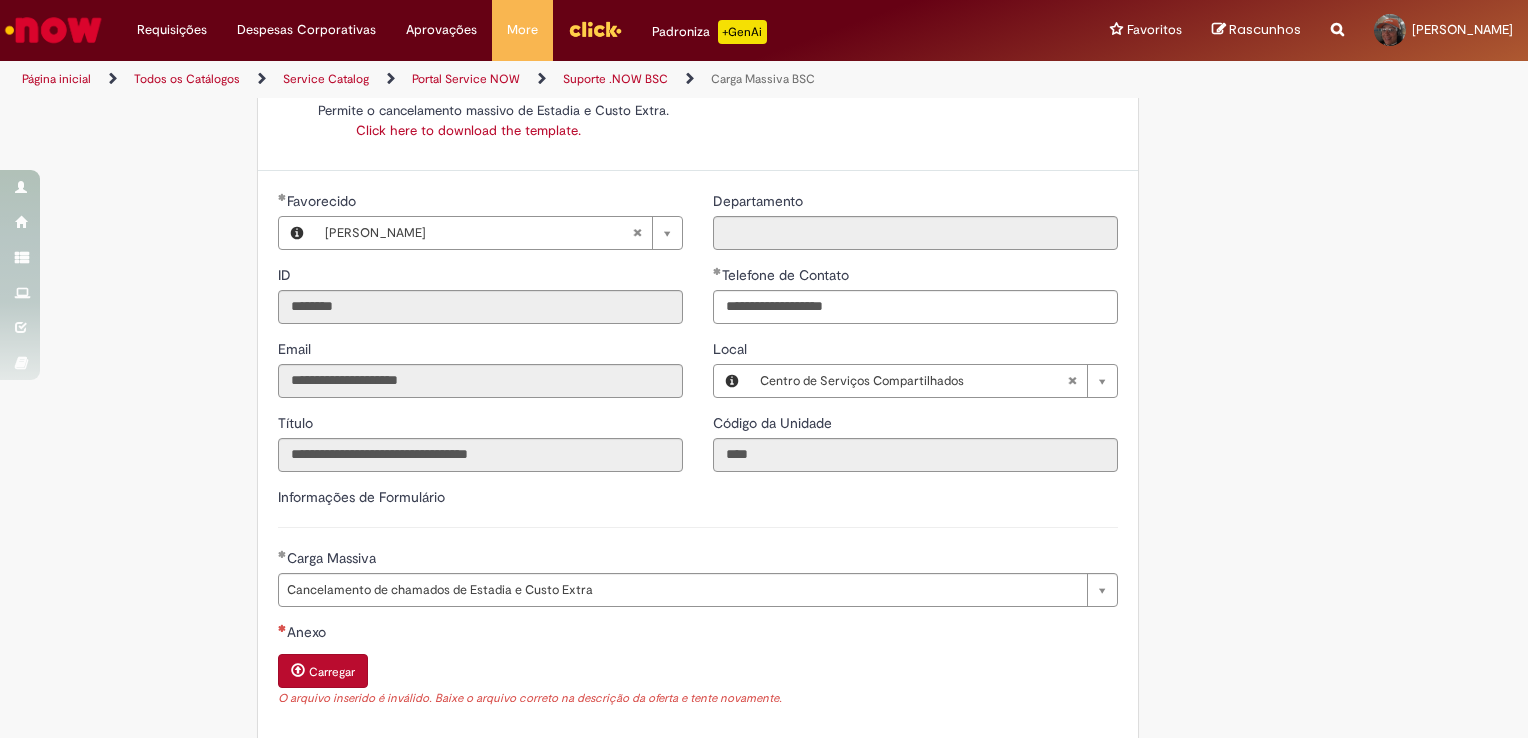 click on "Carregar" at bounding box center [698, 673] 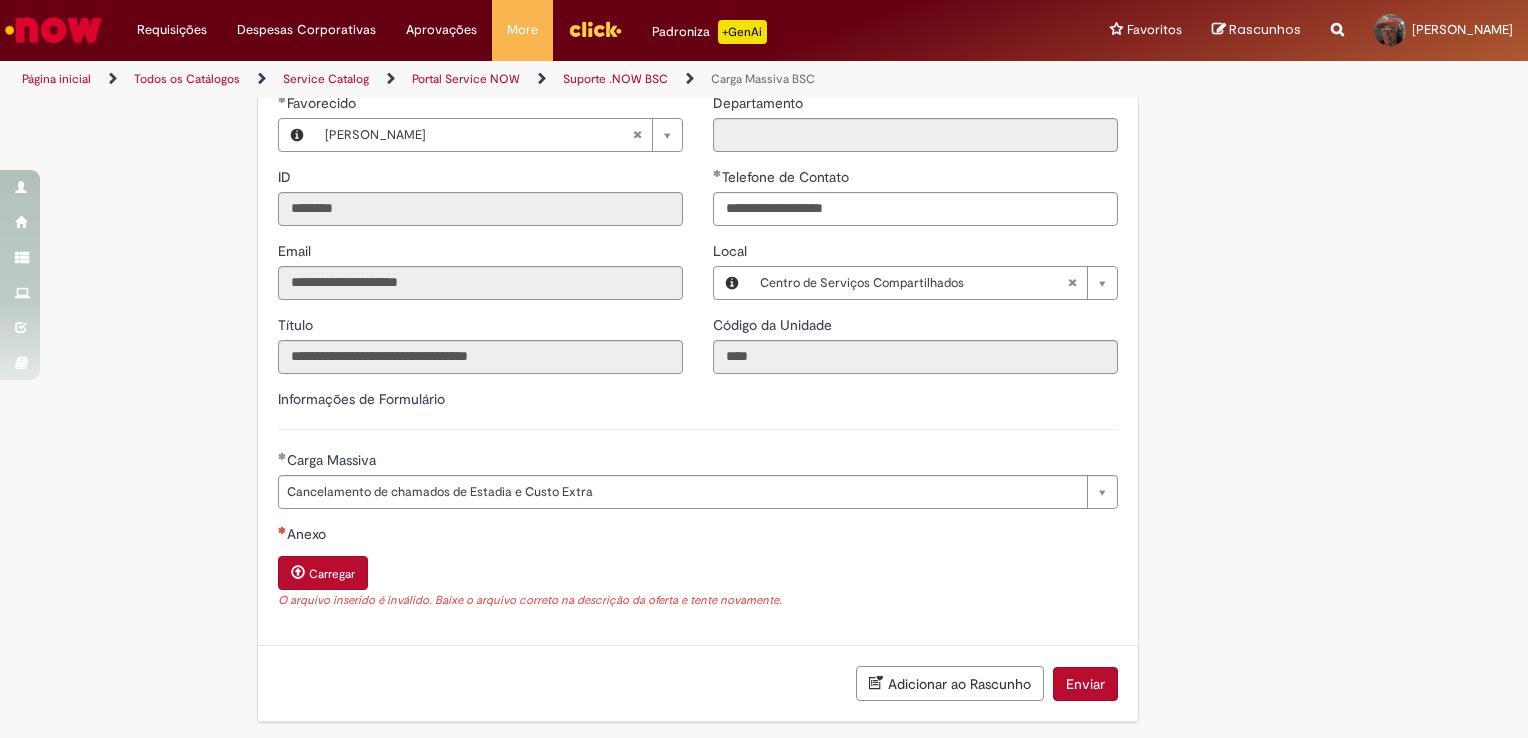 scroll, scrollTop: 345, scrollLeft: 0, axis: vertical 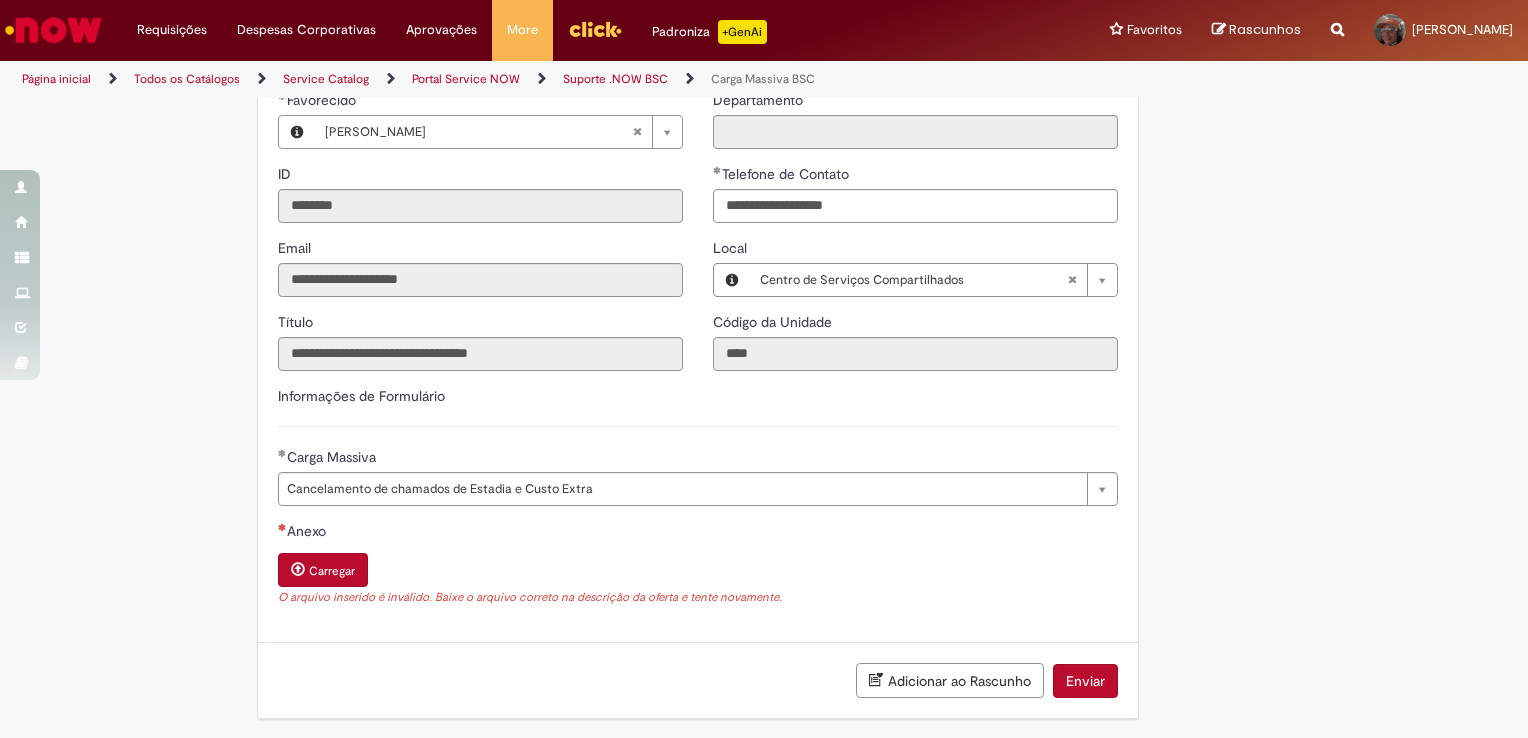 click on "Carregar" at bounding box center [698, 572] 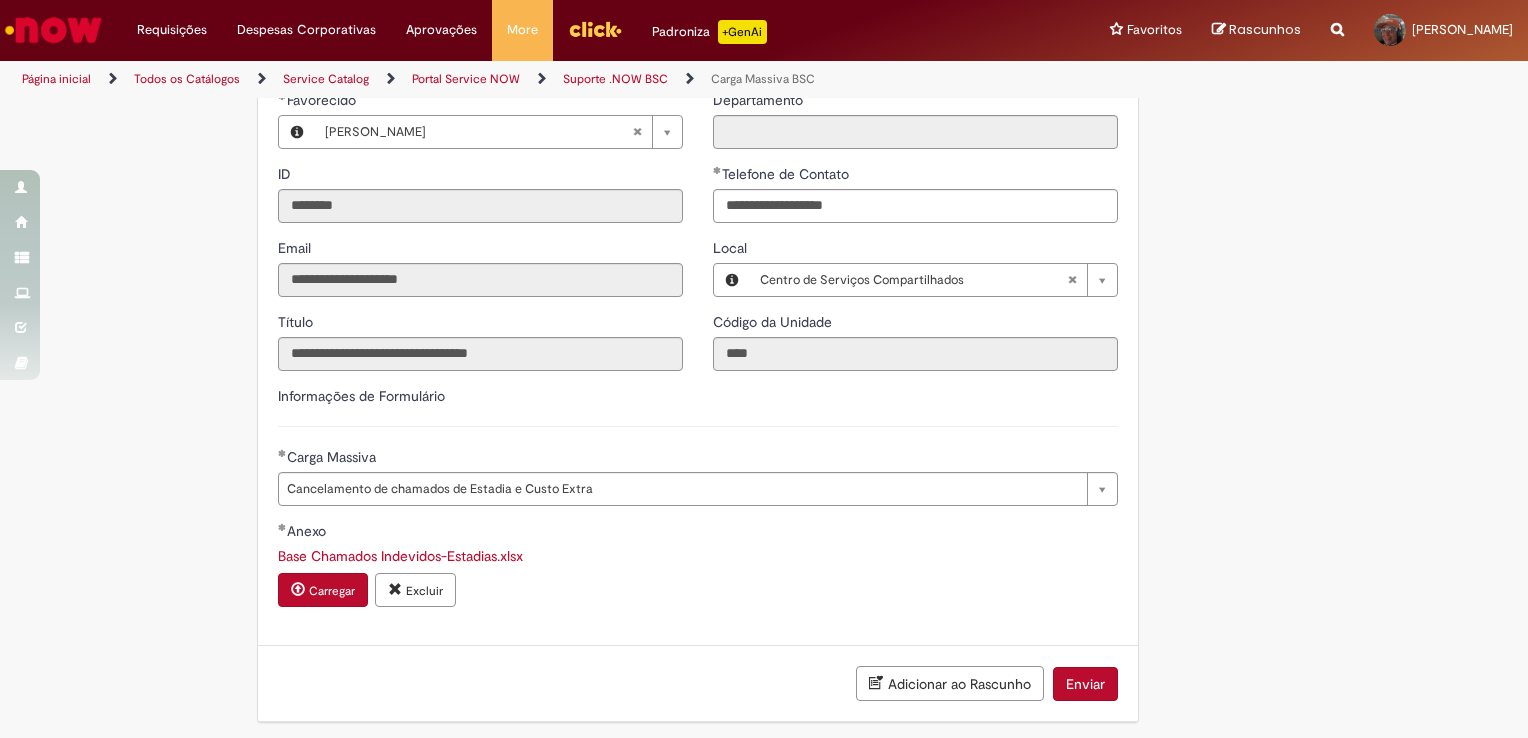 click on "Base Chamados Indevidos-Estadias.xlsx
Carregar
Excluir" at bounding box center (698, 578) 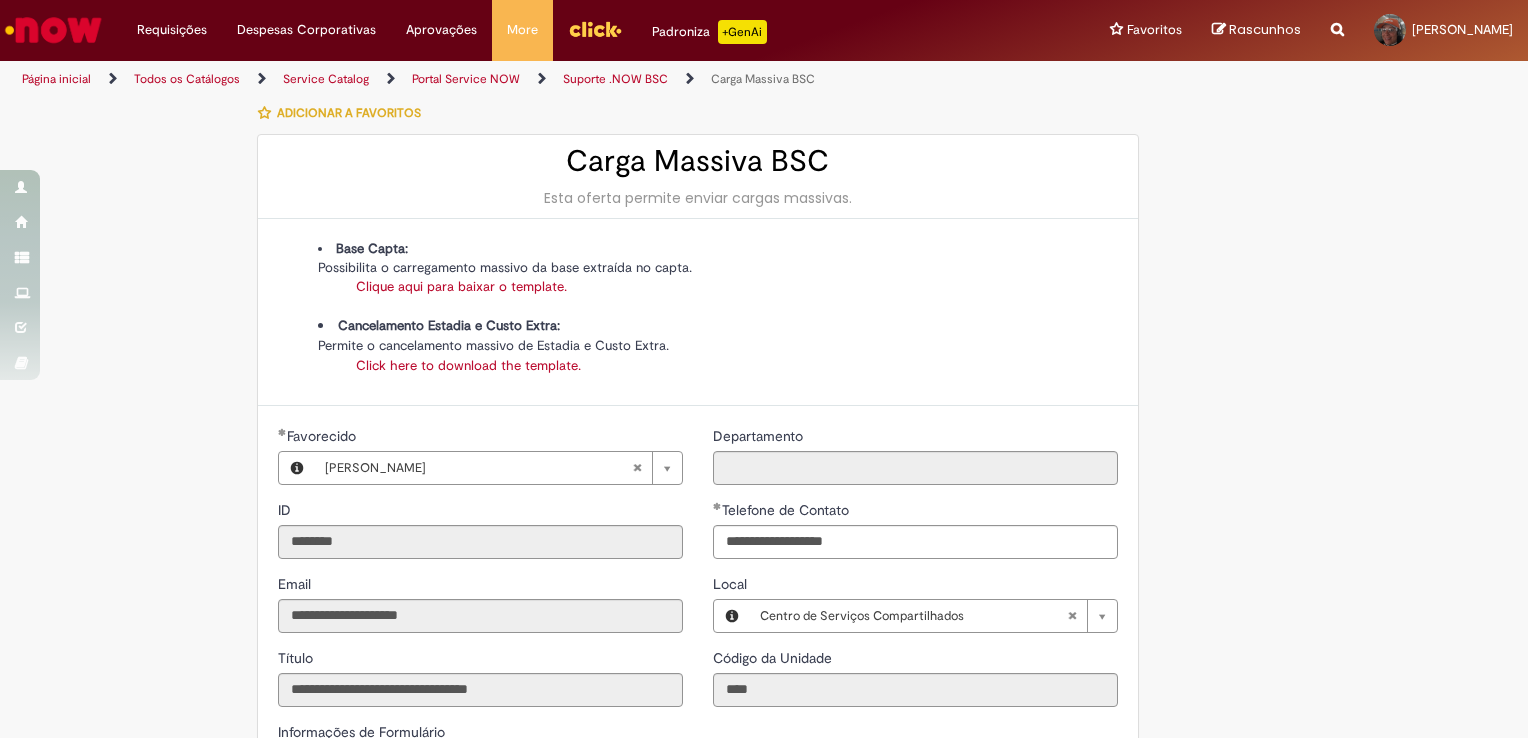 scroll, scrollTop: 0, scrollLeft: 0, axis: both 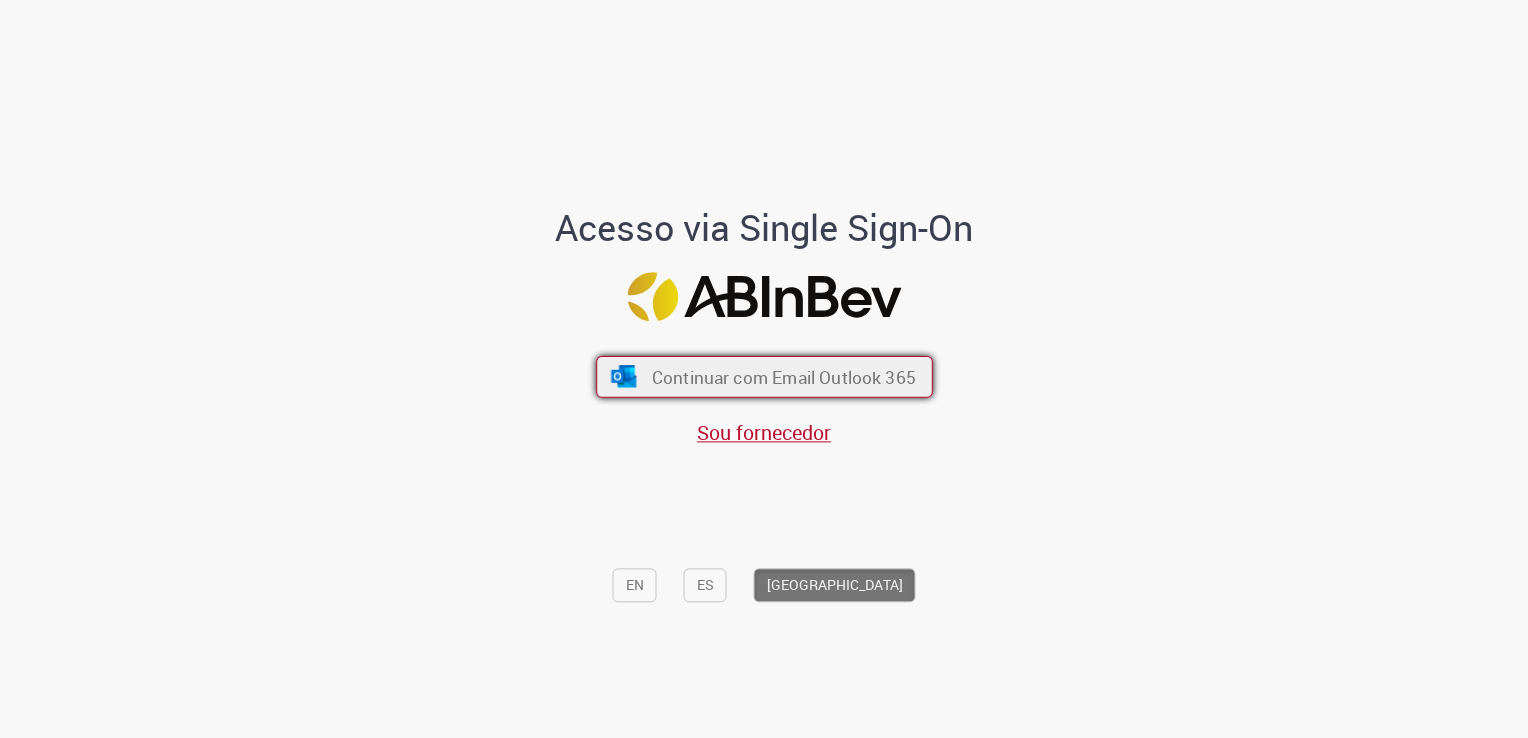 click on "Continuar com Email Outlook 365" at bounding box center [783, 377] 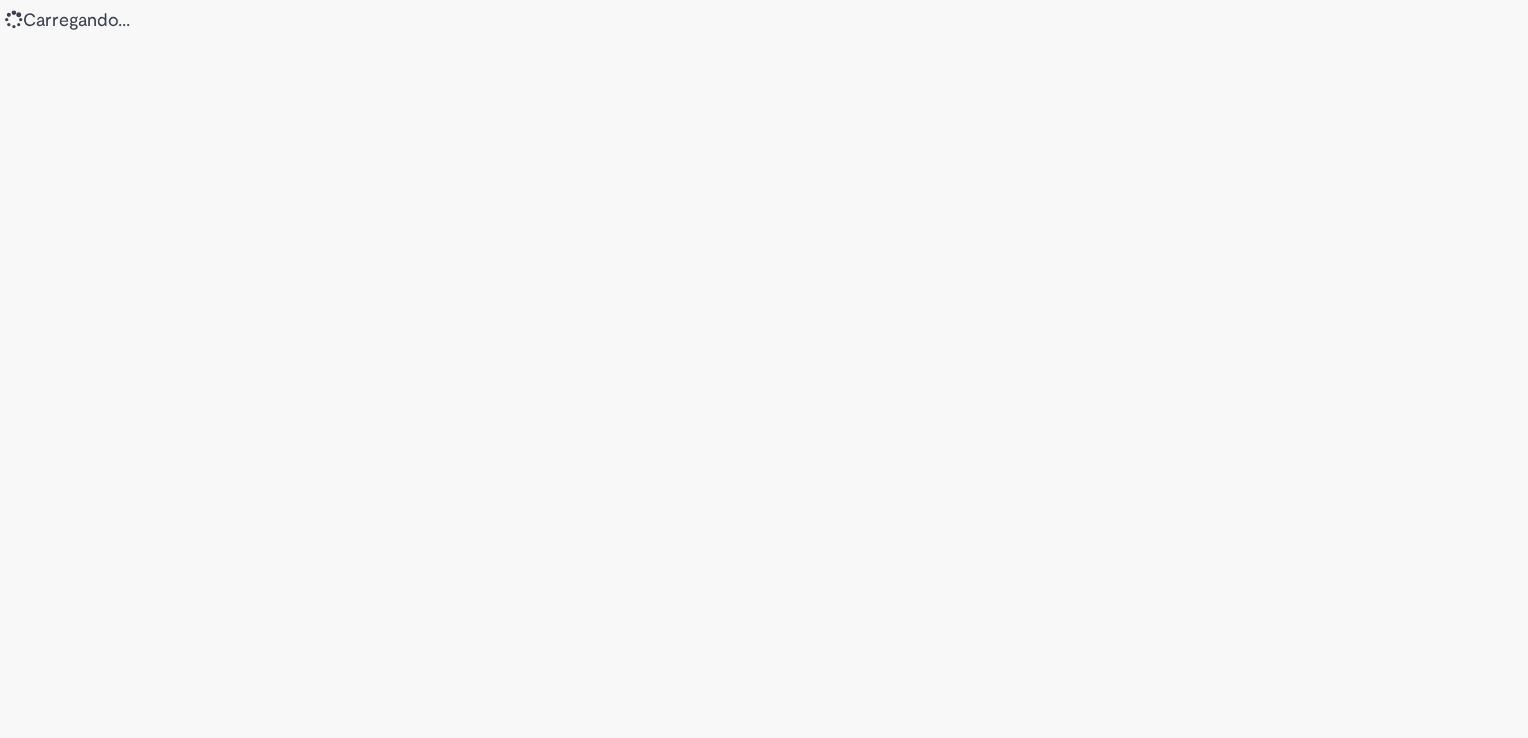 scroll, scrollTop: 0, scrollLeft: 0, axis: both 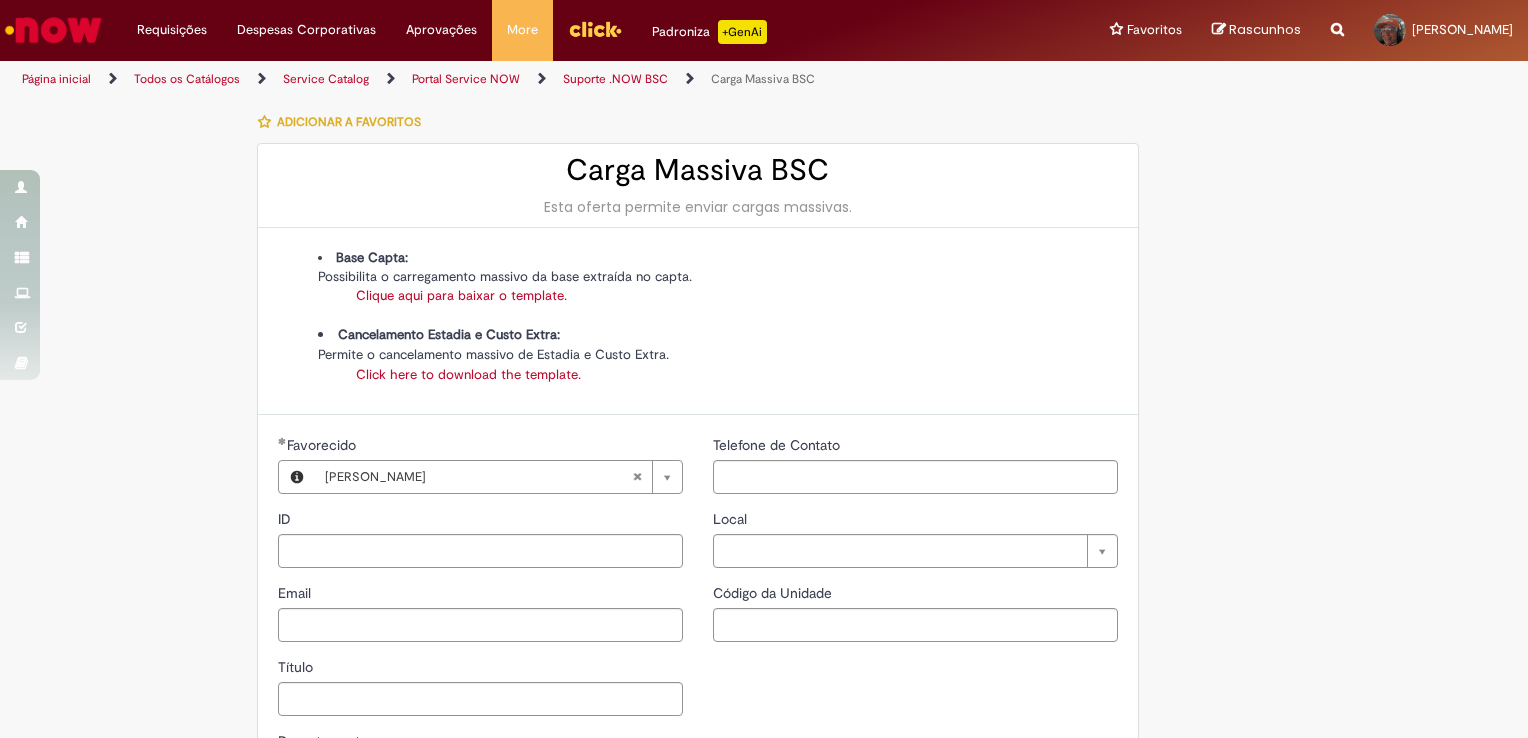 type on "********" 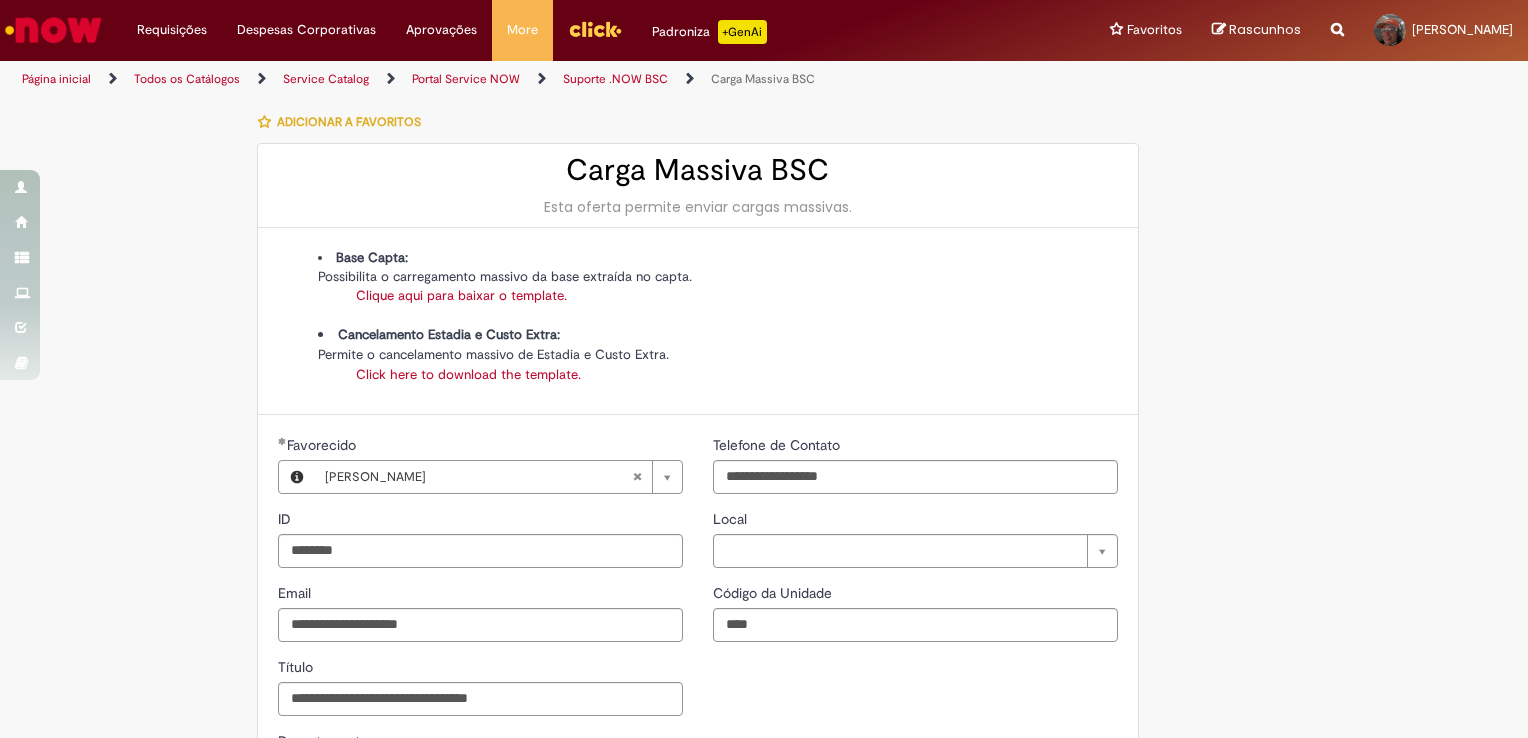 type on "**********" 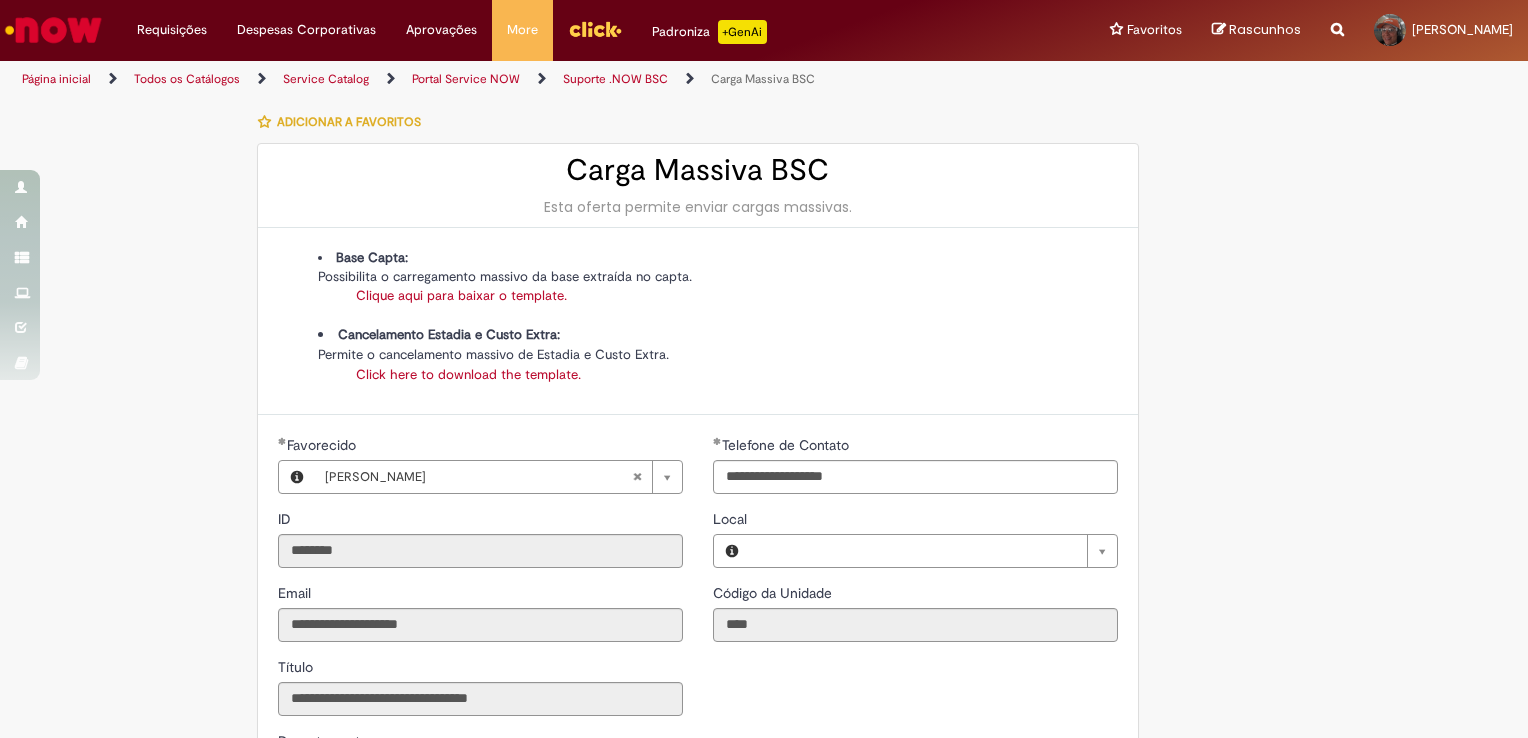 type on "**********" 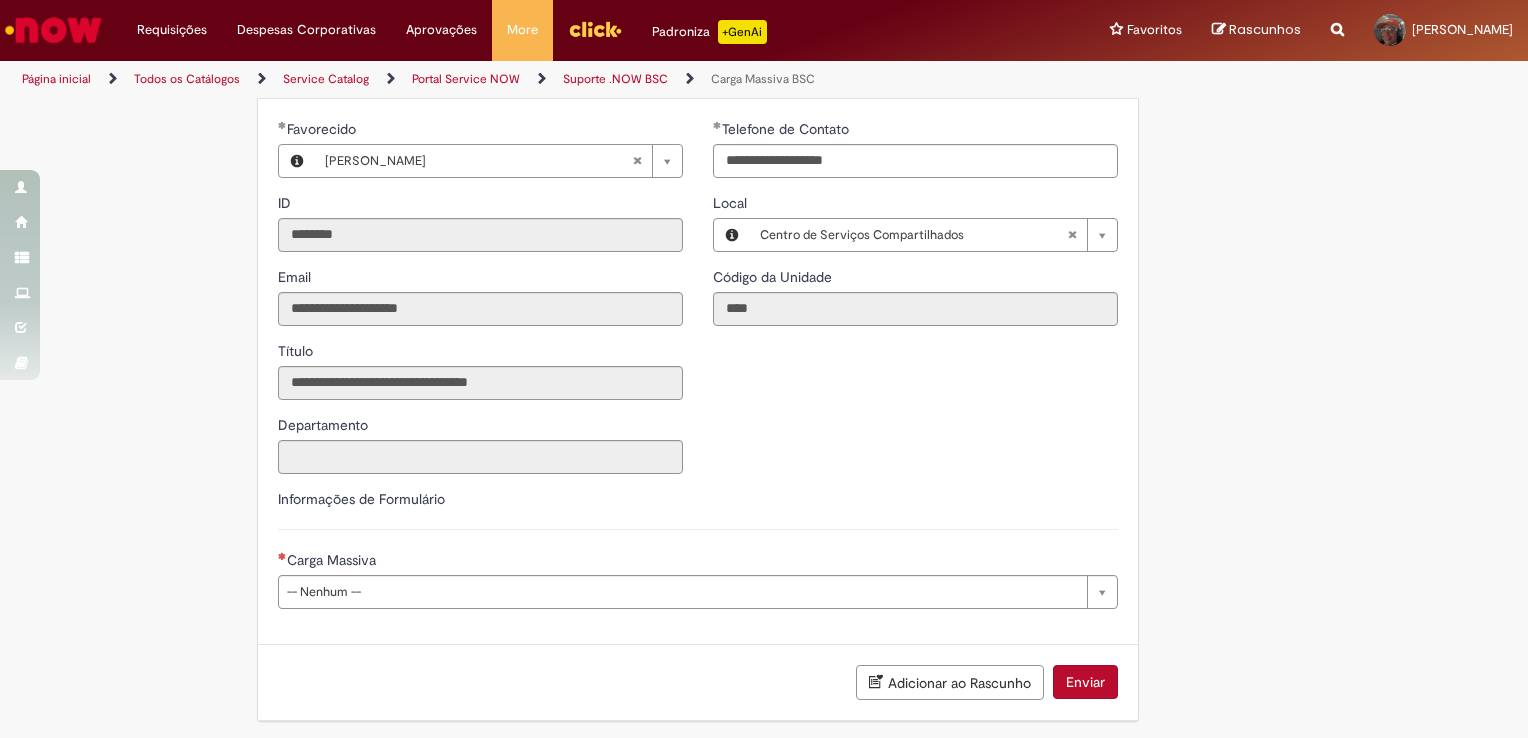 scroll, scrollTop: 319, scrollLeft: 0, axis: vertical 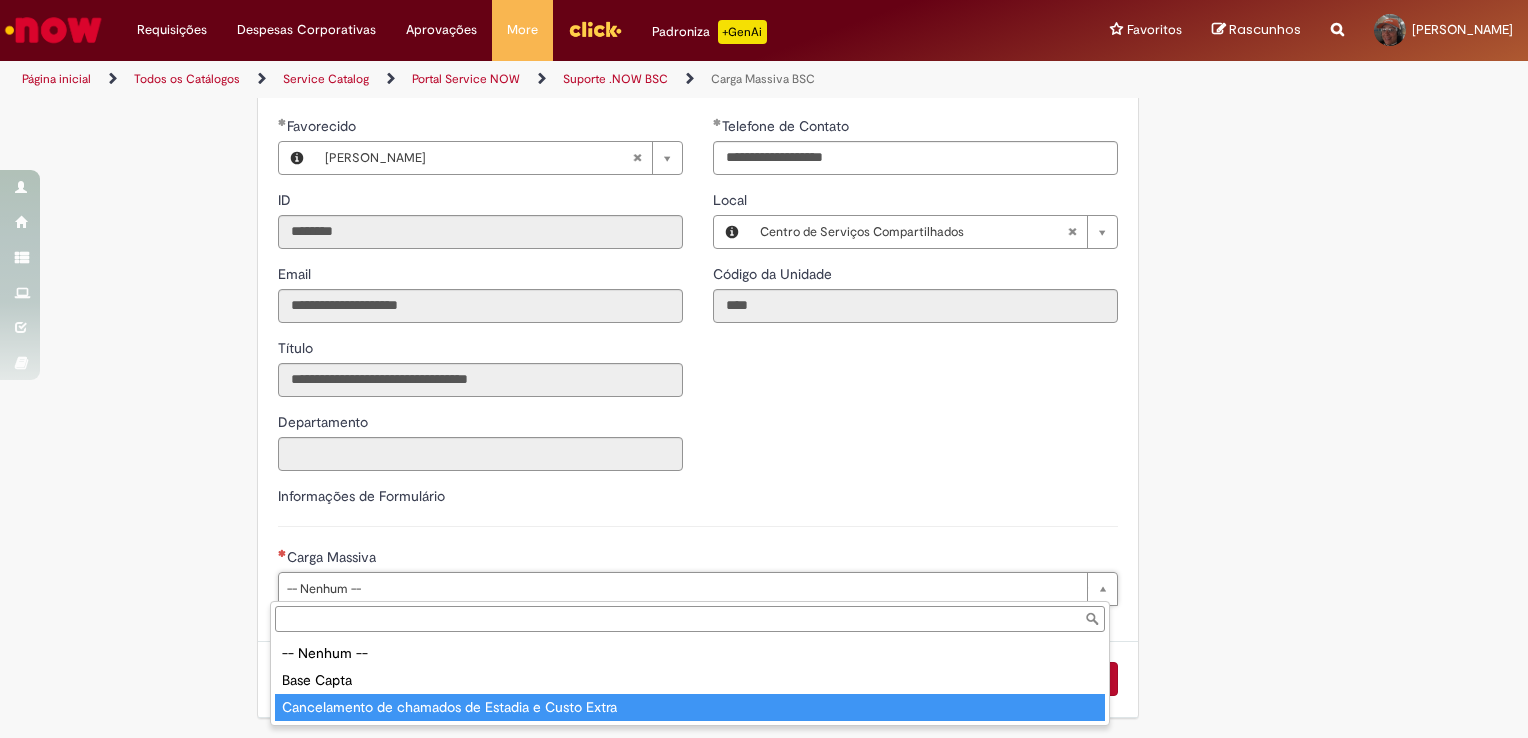 type on "**********" 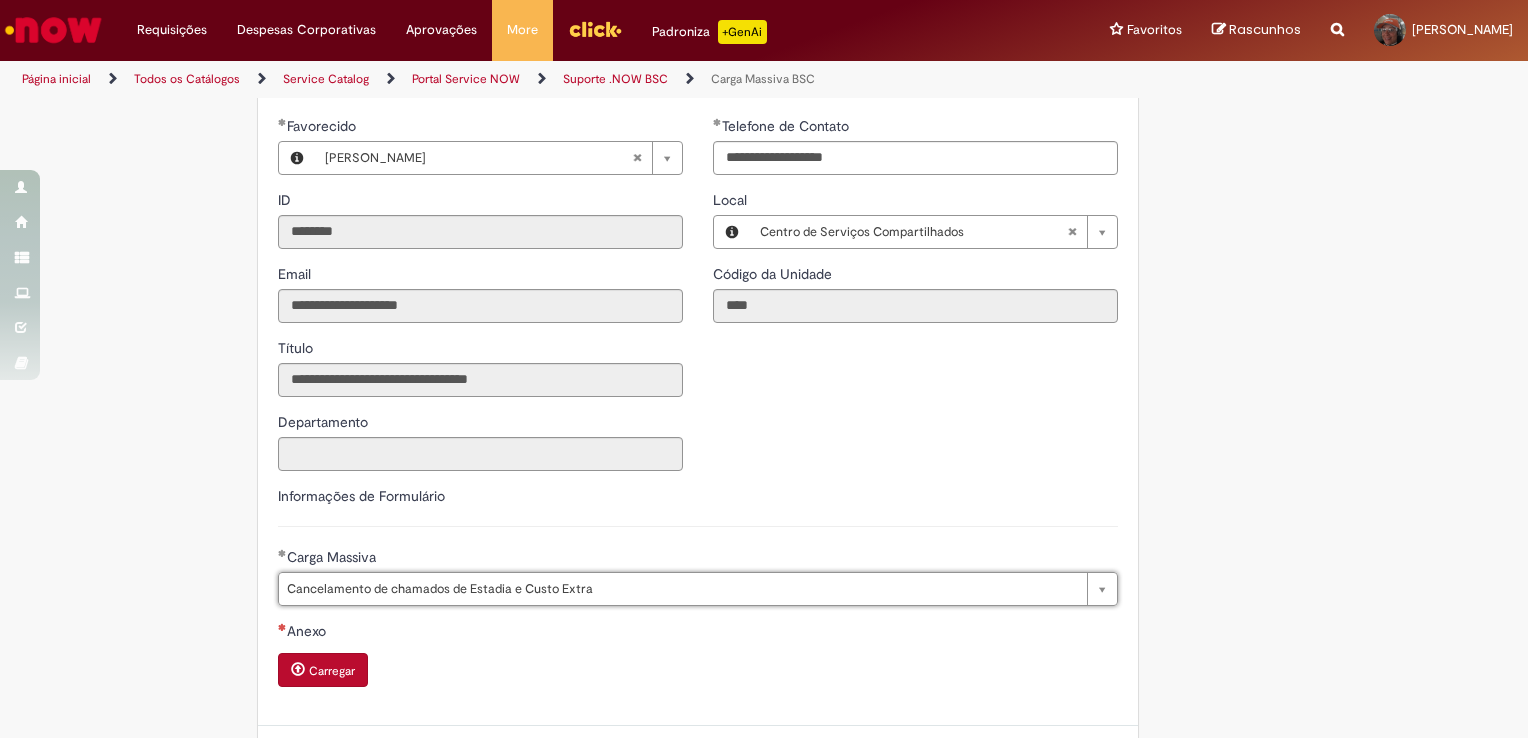 click on "Carregar" at bounding box center (332, 671) 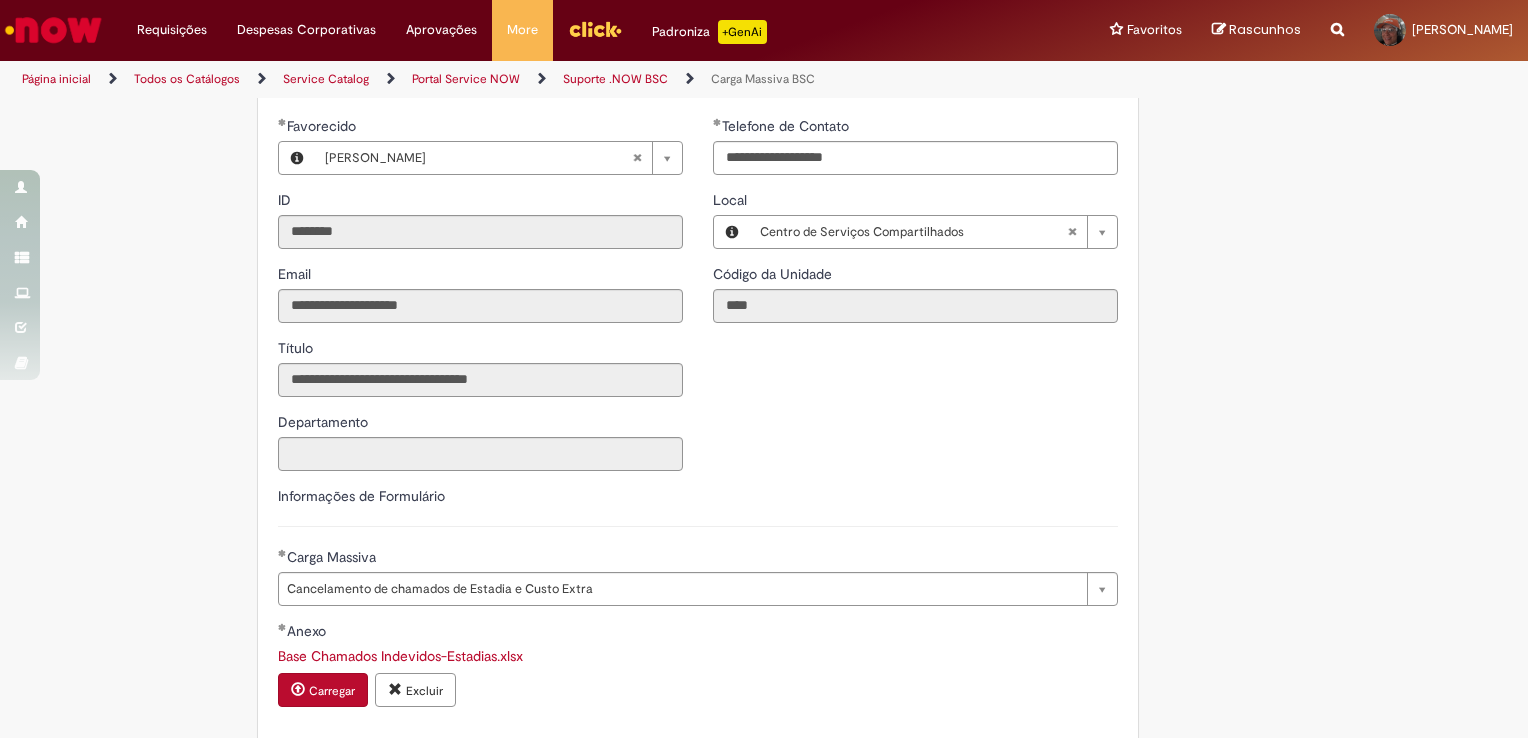click on "**********" at bounding box center (698, 301) 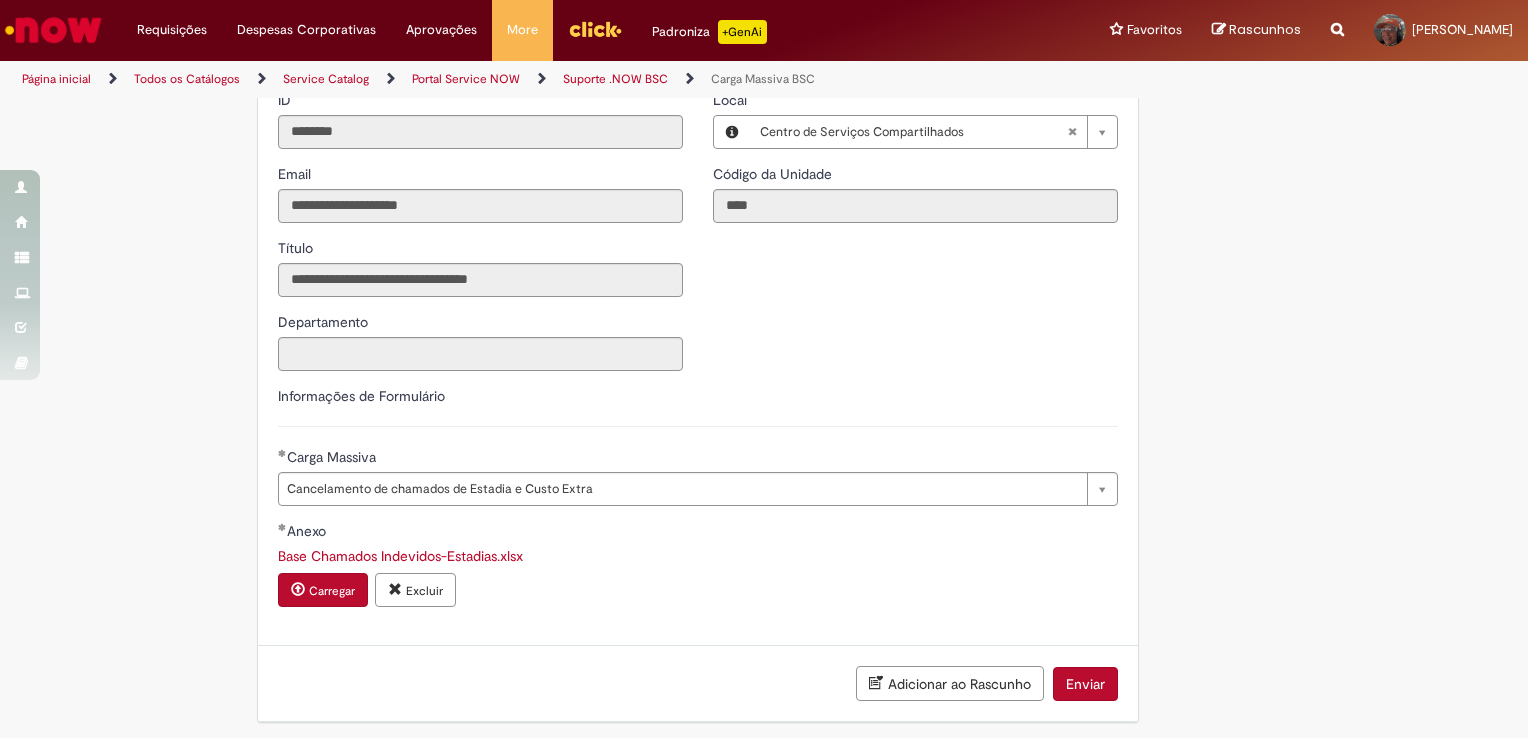 scroll, scrollTop: 423, scrollLeft: 0, axis: vertical 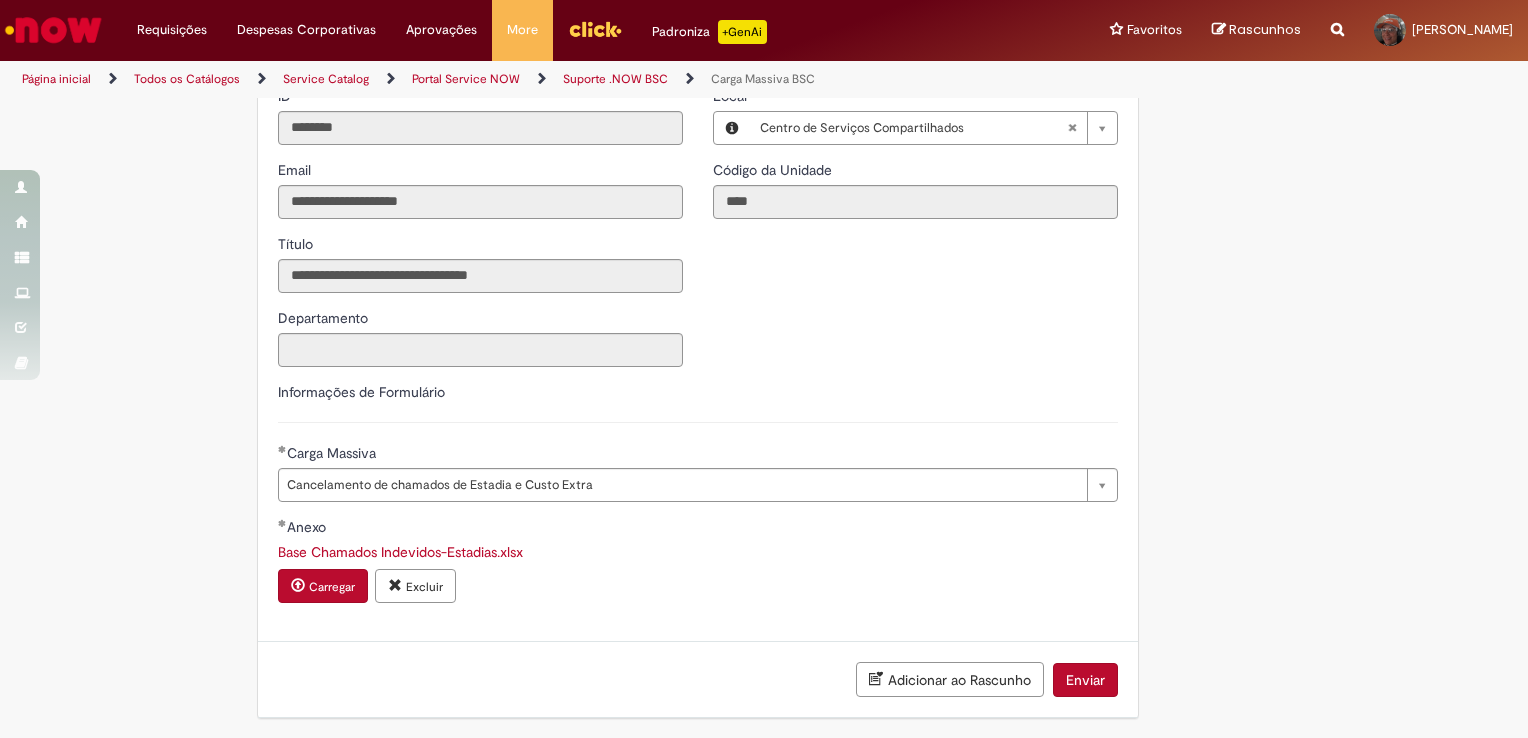 click on "Enviar" at bounding box center [1085, 680] 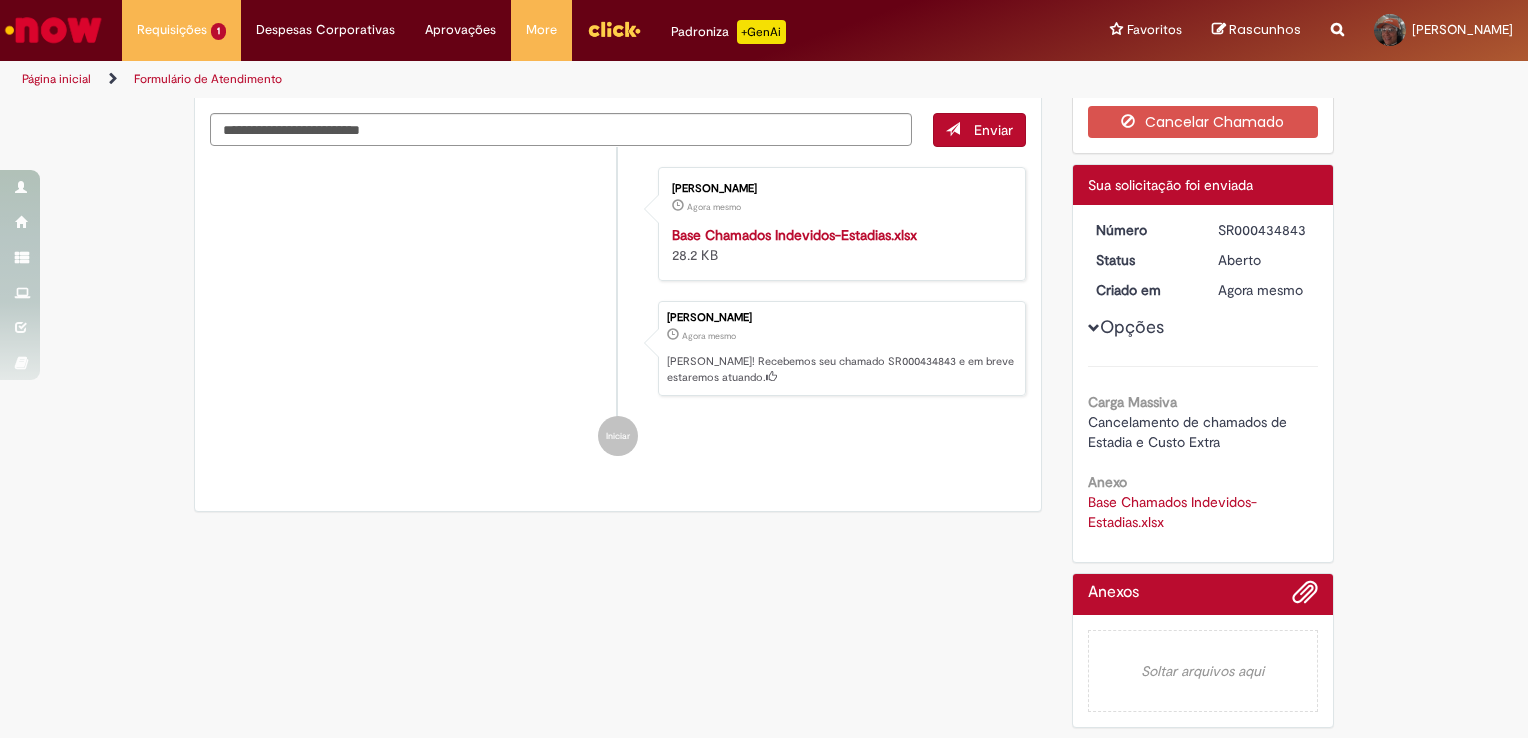 scroll, scrollTop: 0, scrollLeft: 0, axis: both 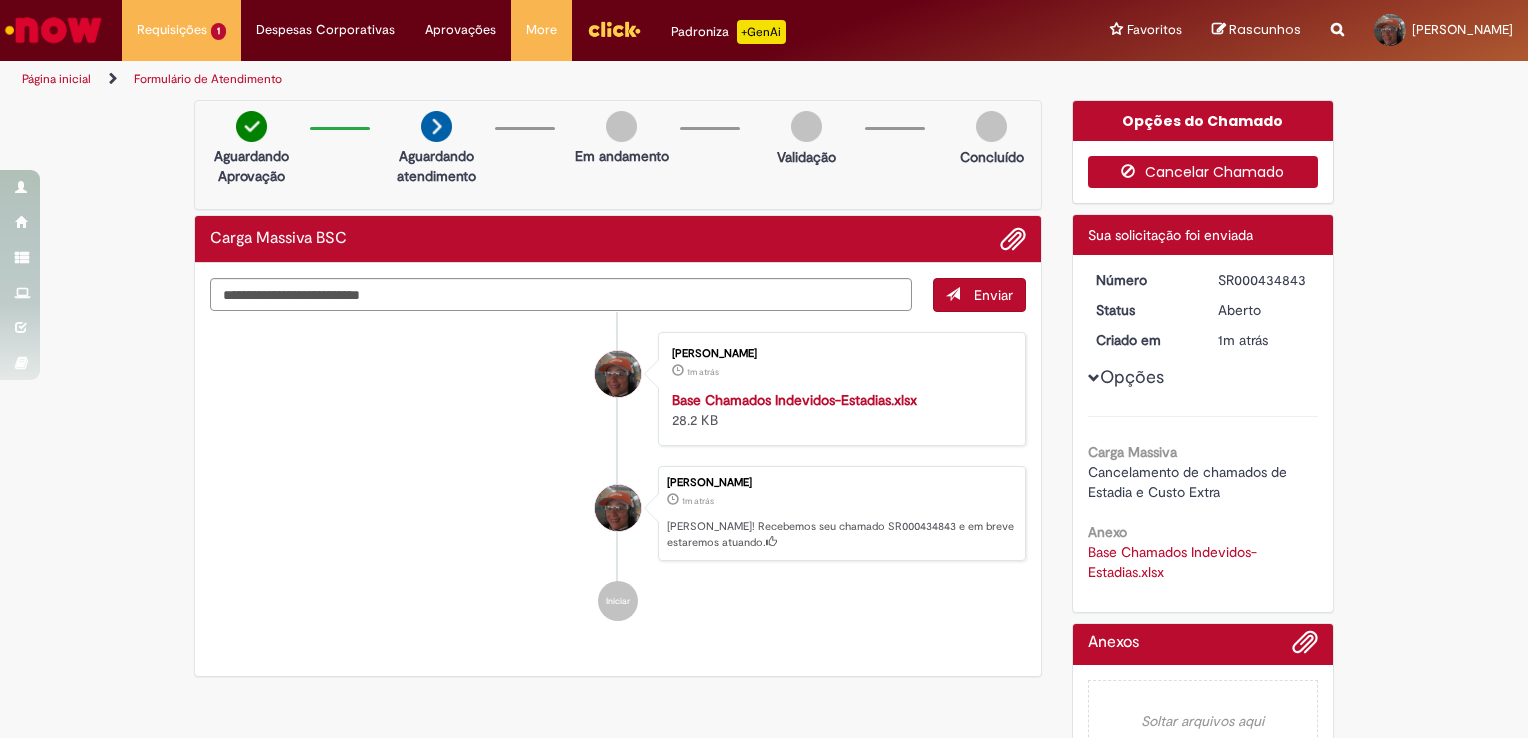 click on "Cancelar Chamado" at bounding box center (1203, 172) 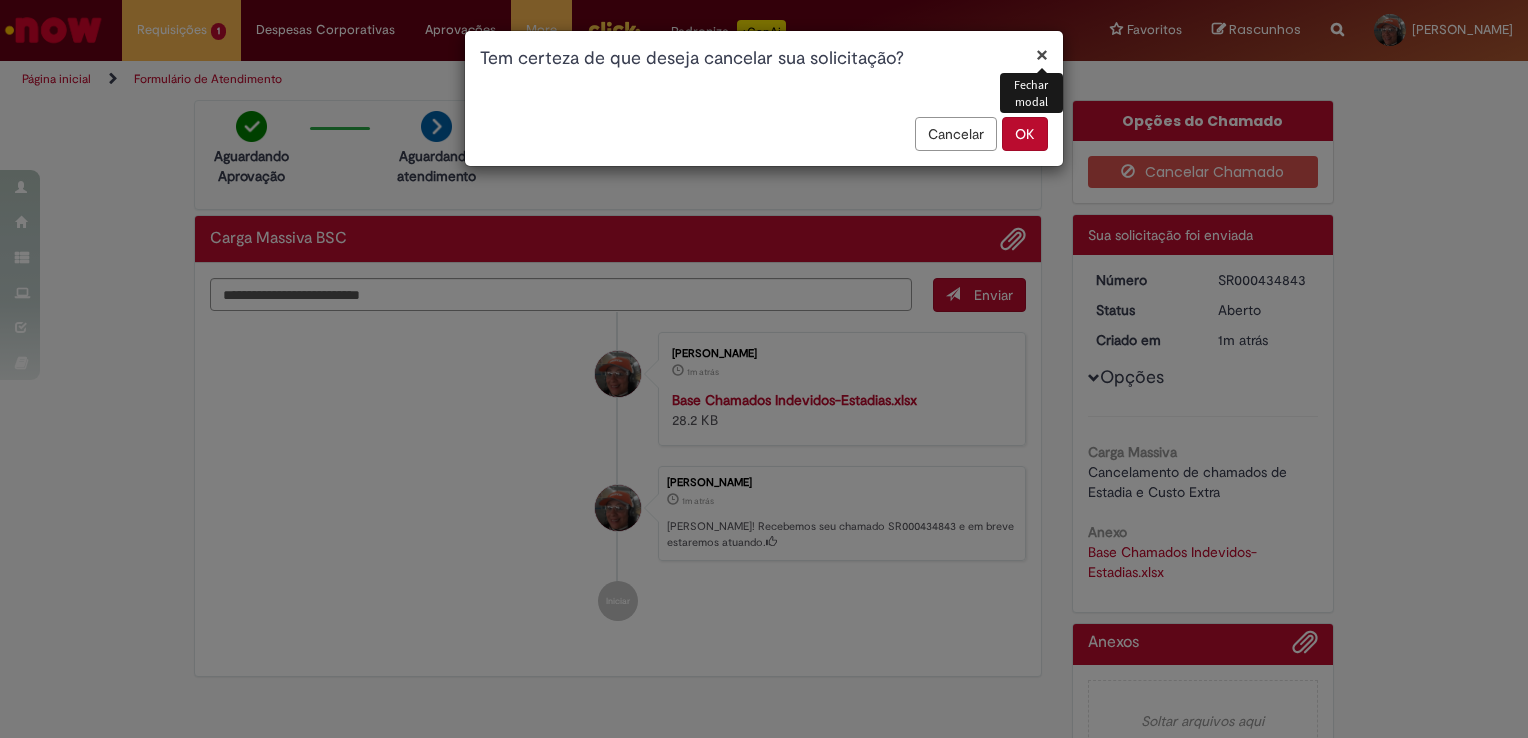 click on "OK" at bounding box center [1025, 134] 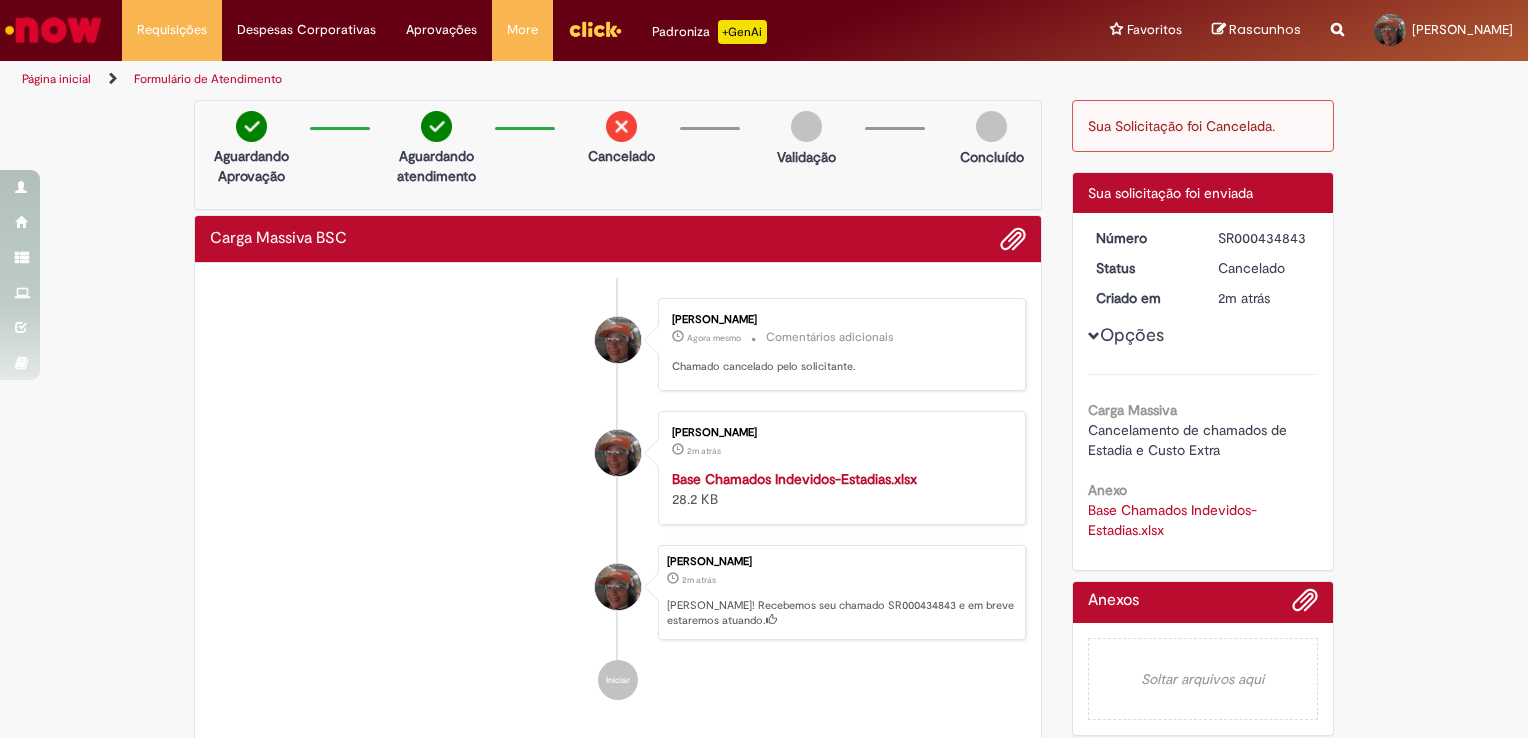 click on "Danielle Aparecida Pereira Freire
2m atrás 2 minutos atrás
Base Chamados Indevidos-Estadias.xlsx  28.2 KB" at bounding box center (618, 468) 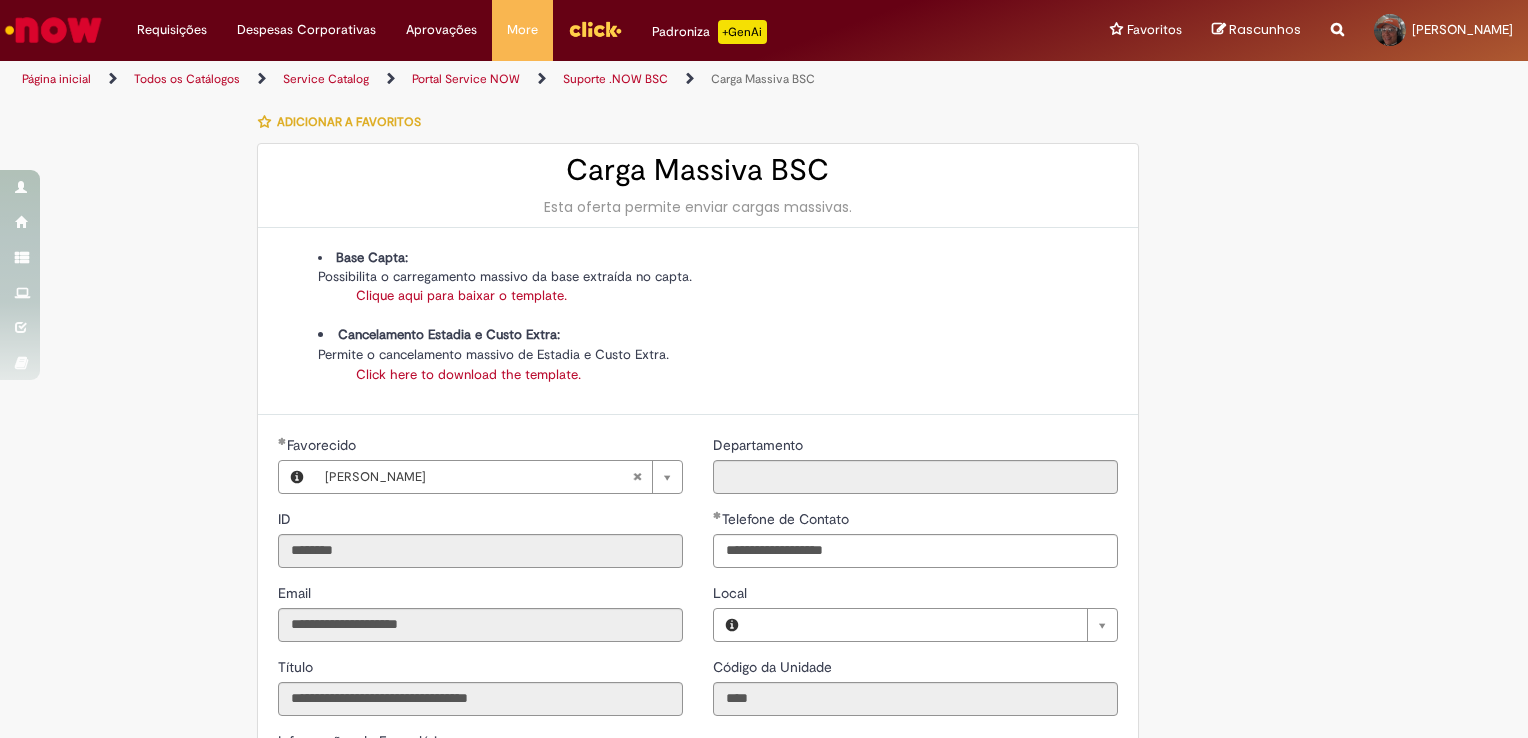 type on "**********" 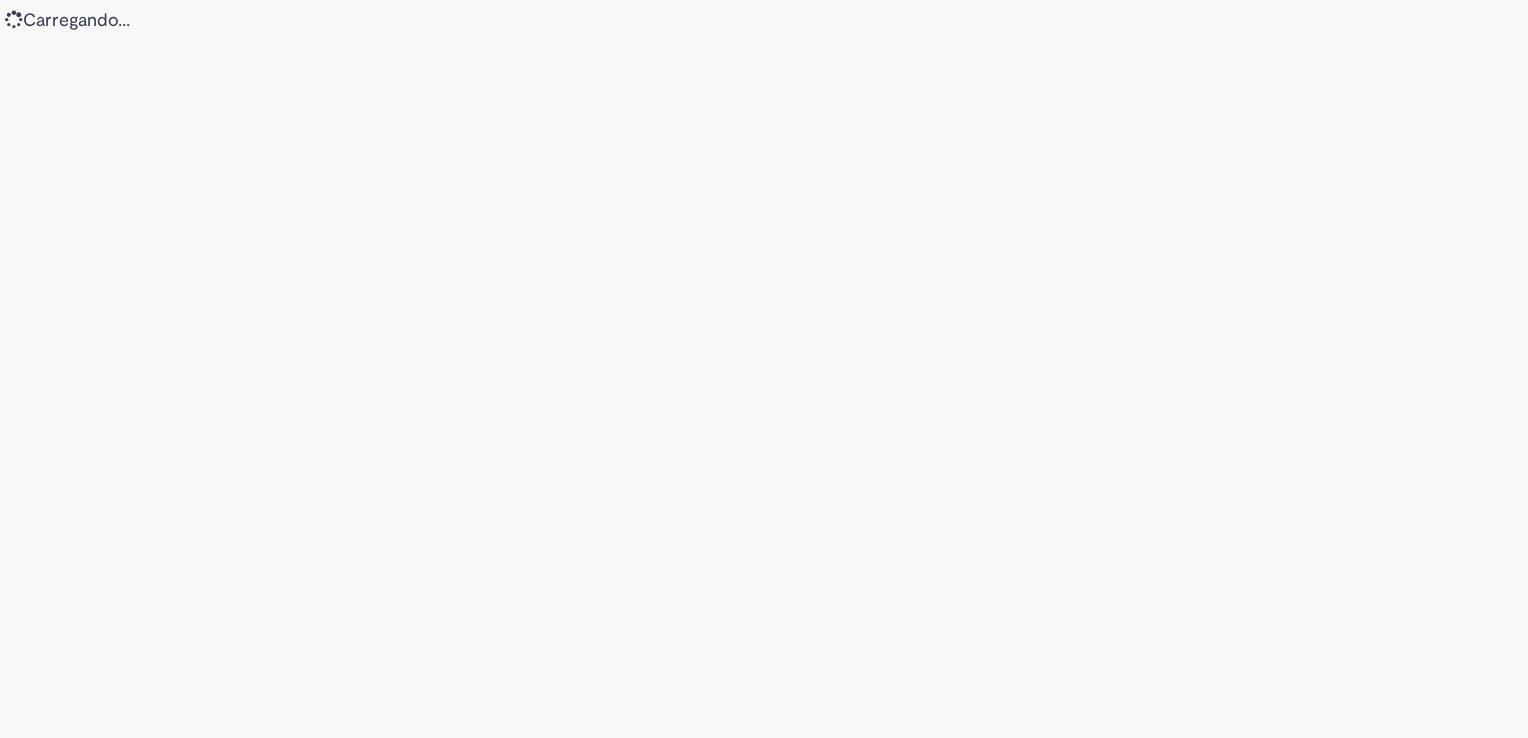 scroll, scrollTop: 0, scrollLeft: 0, axis: both 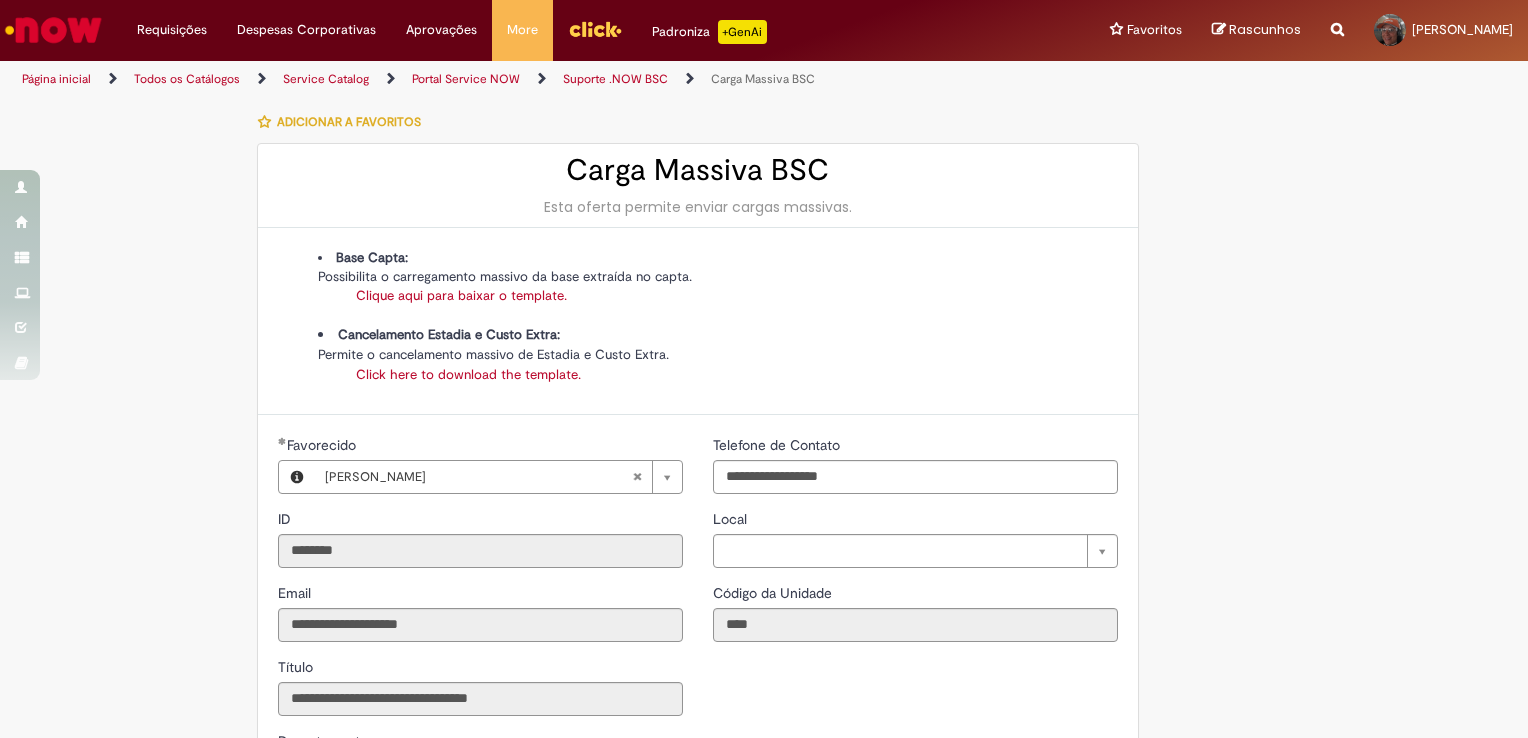 type on "**********" 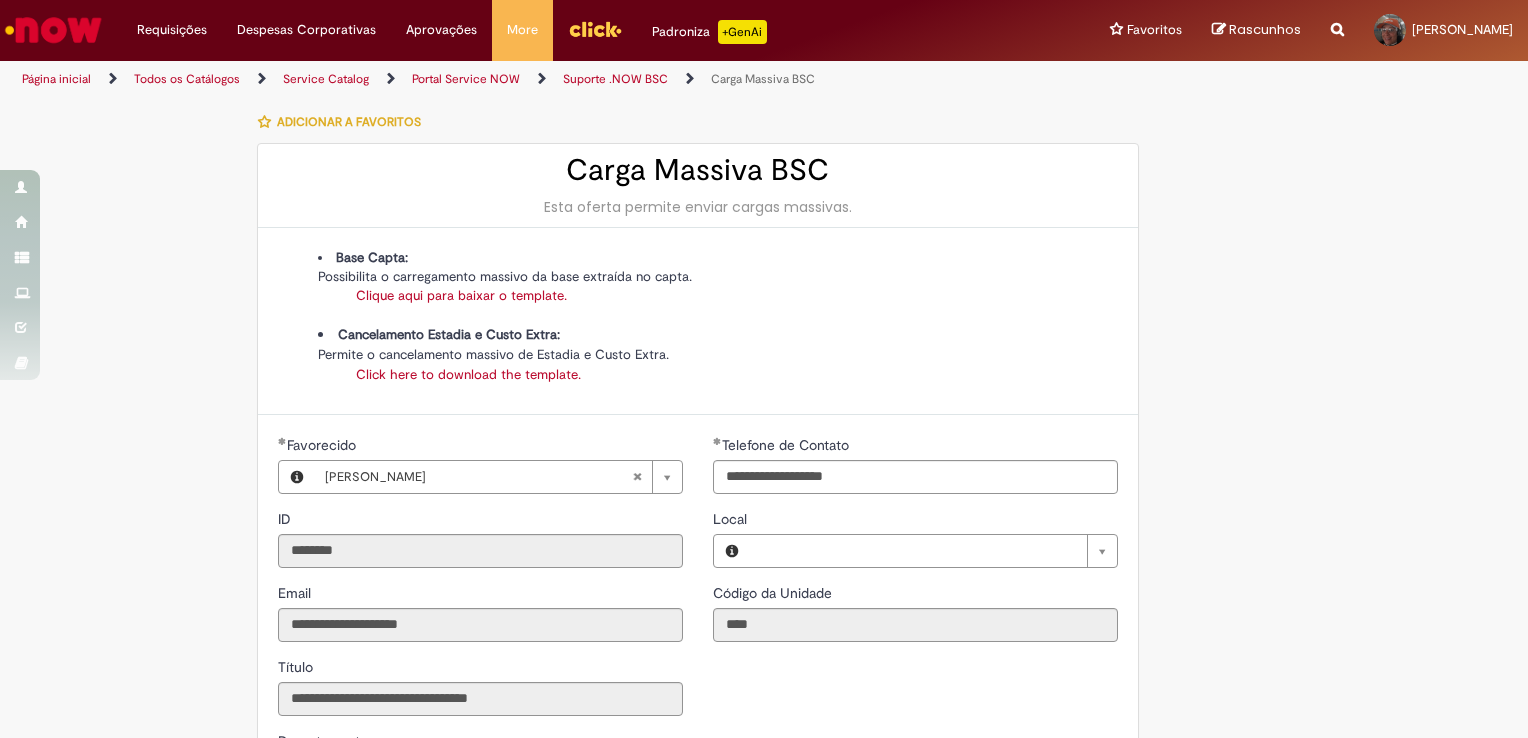 type on "**********" 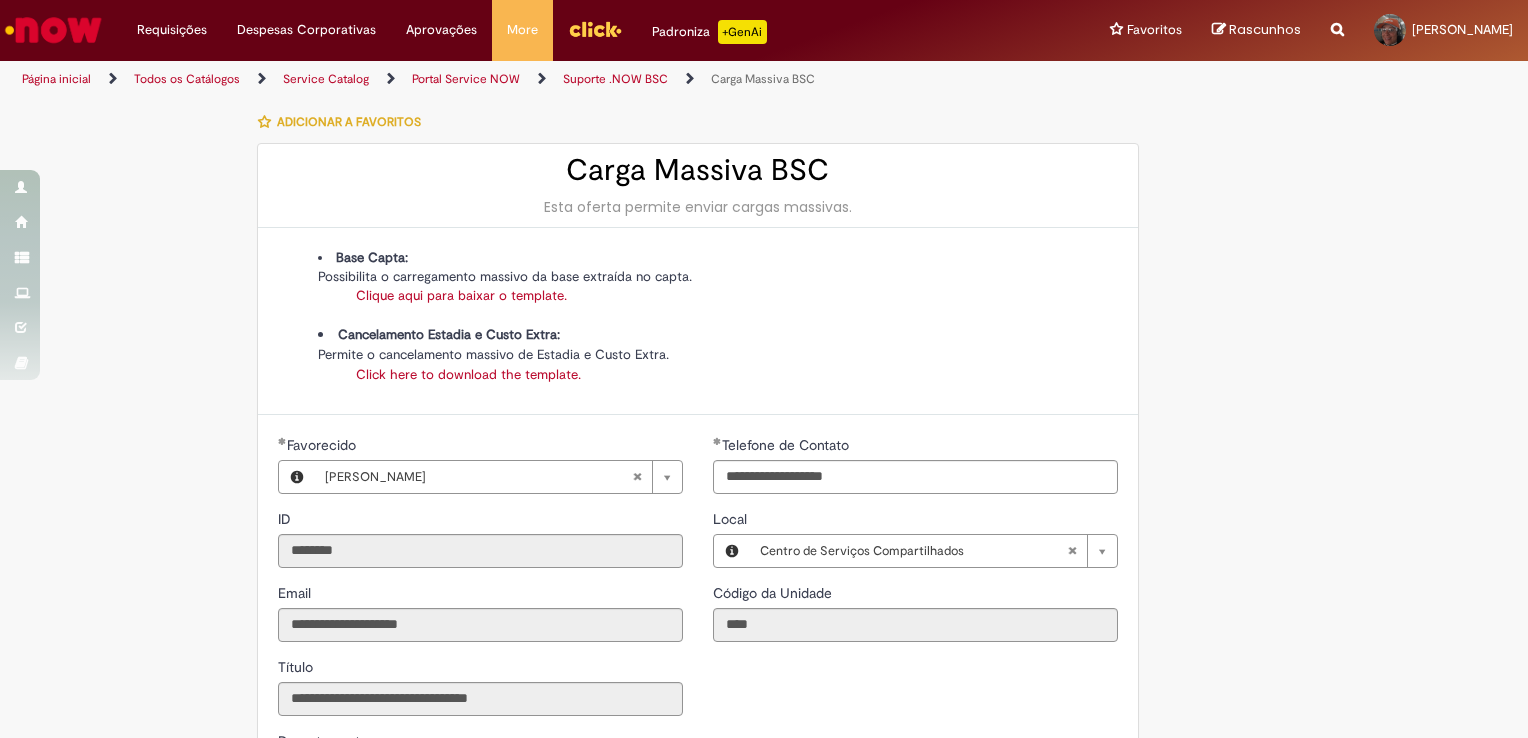 click on "Base Capta:             Possibilita o carregamento massivo da base extraída no capta.             Clique aqui para baixar o template." at bounding box center (718, 286) 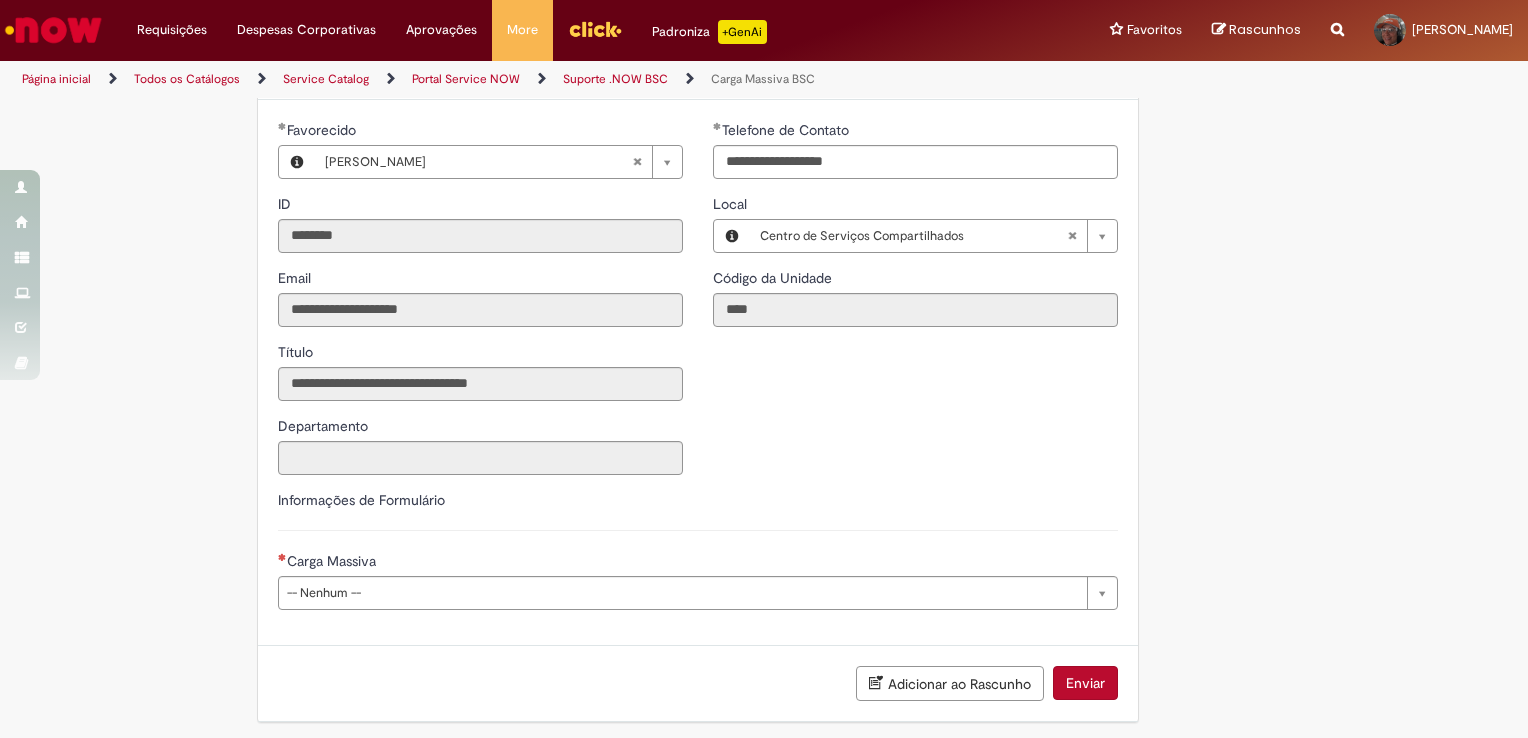 scroll, scrollTop: 319, scrollLeft: 0, axis: vertical 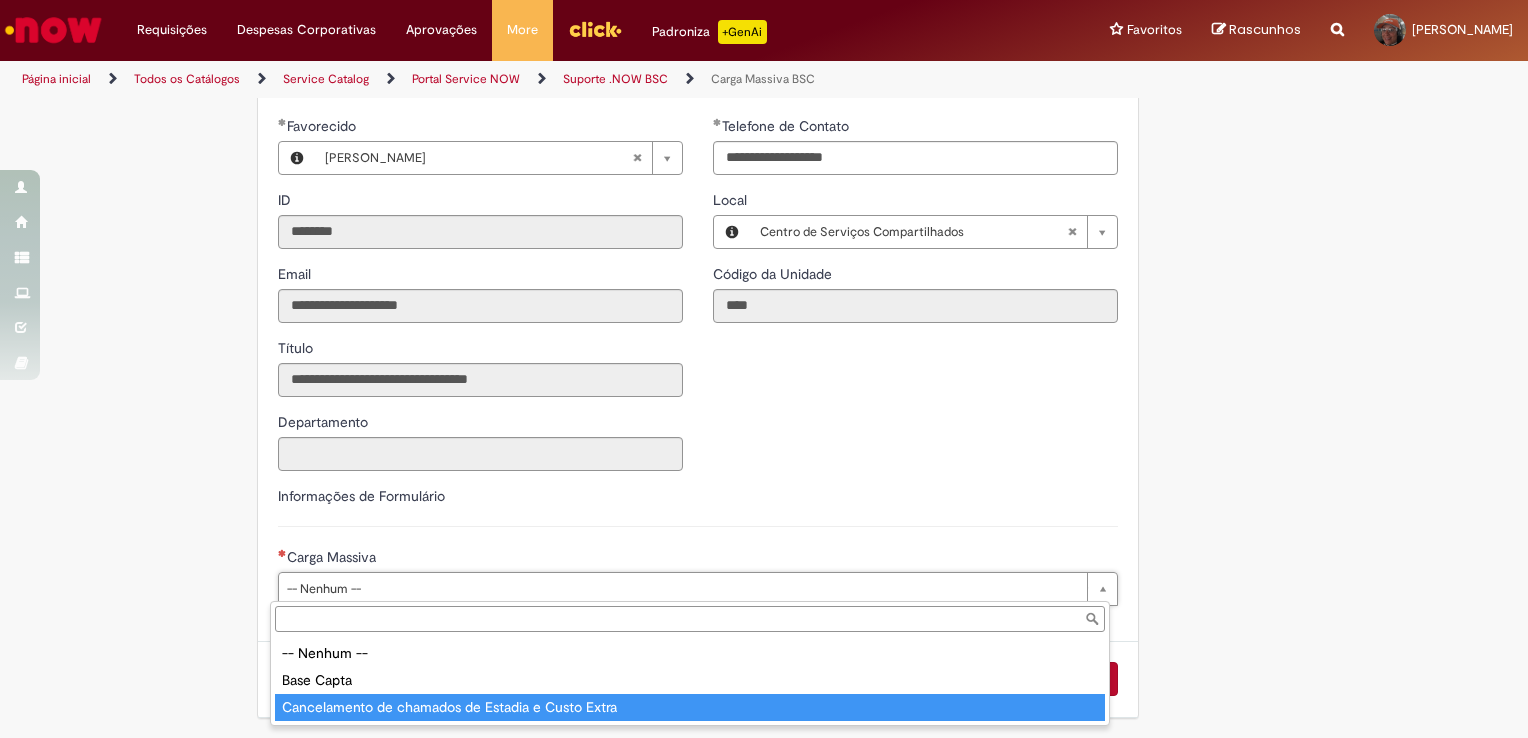 type on "**********" 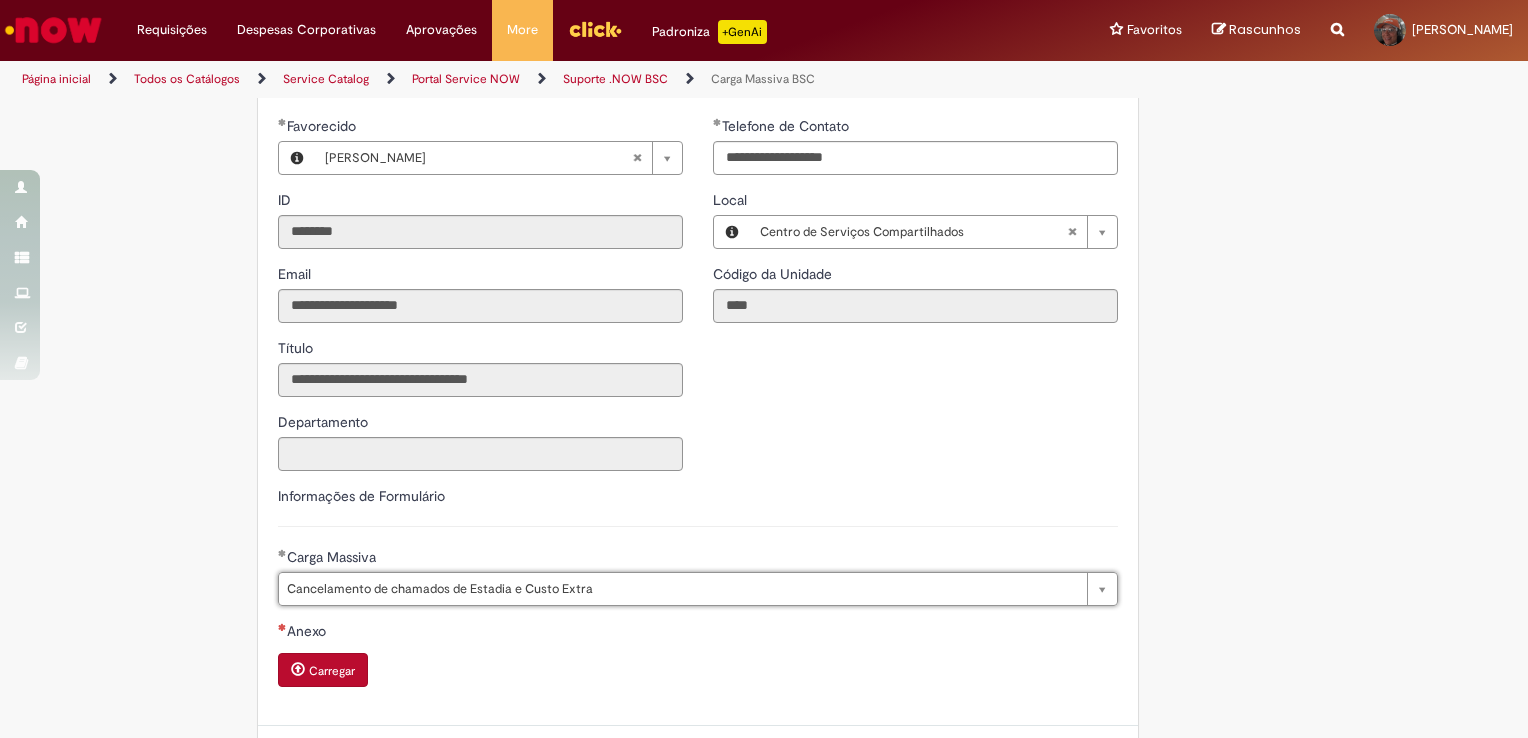 click on "Carregar" at bounding box center (332, 671) 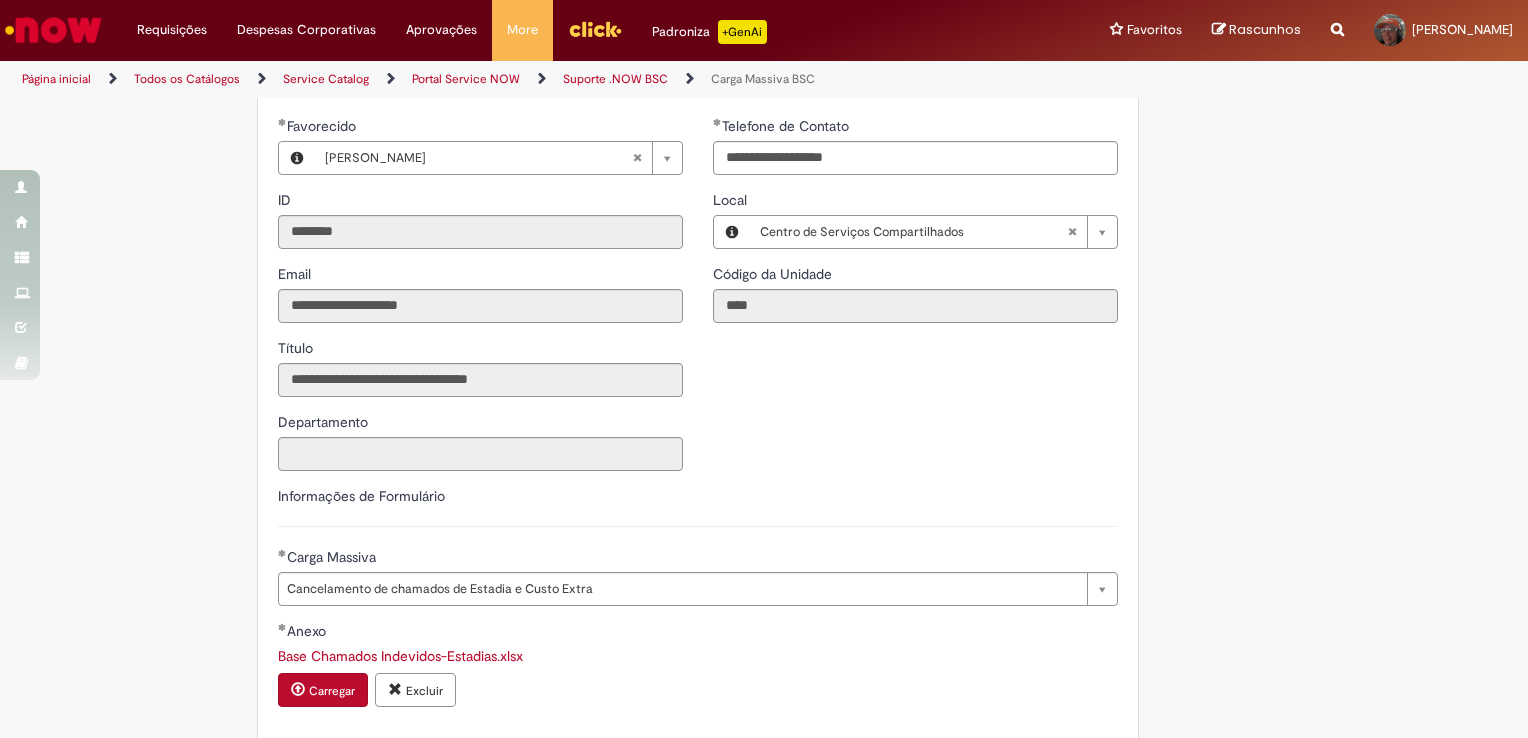 click on "Excluir" at bounding box center (415, 690) 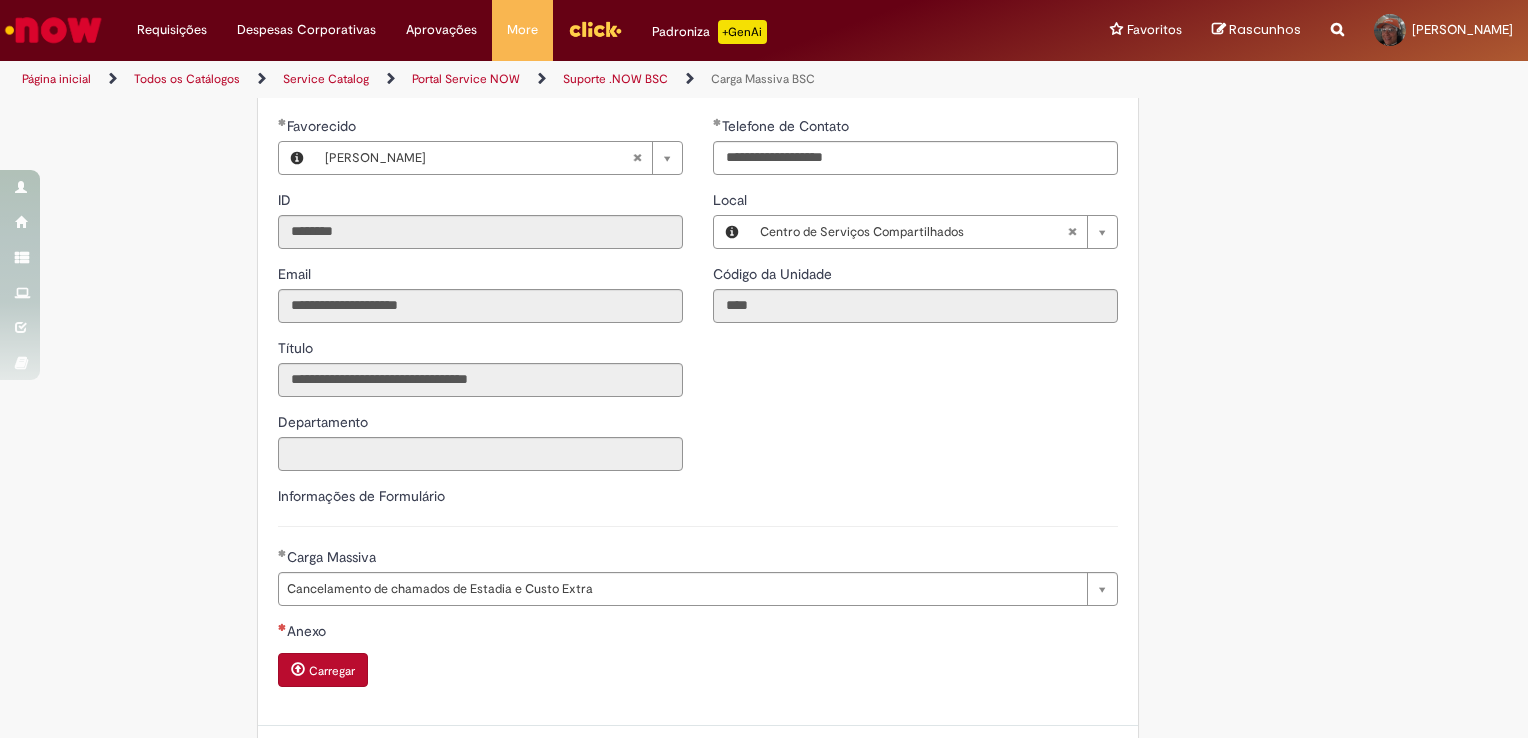 click on "Carregar" at bounding box center (332, 671) 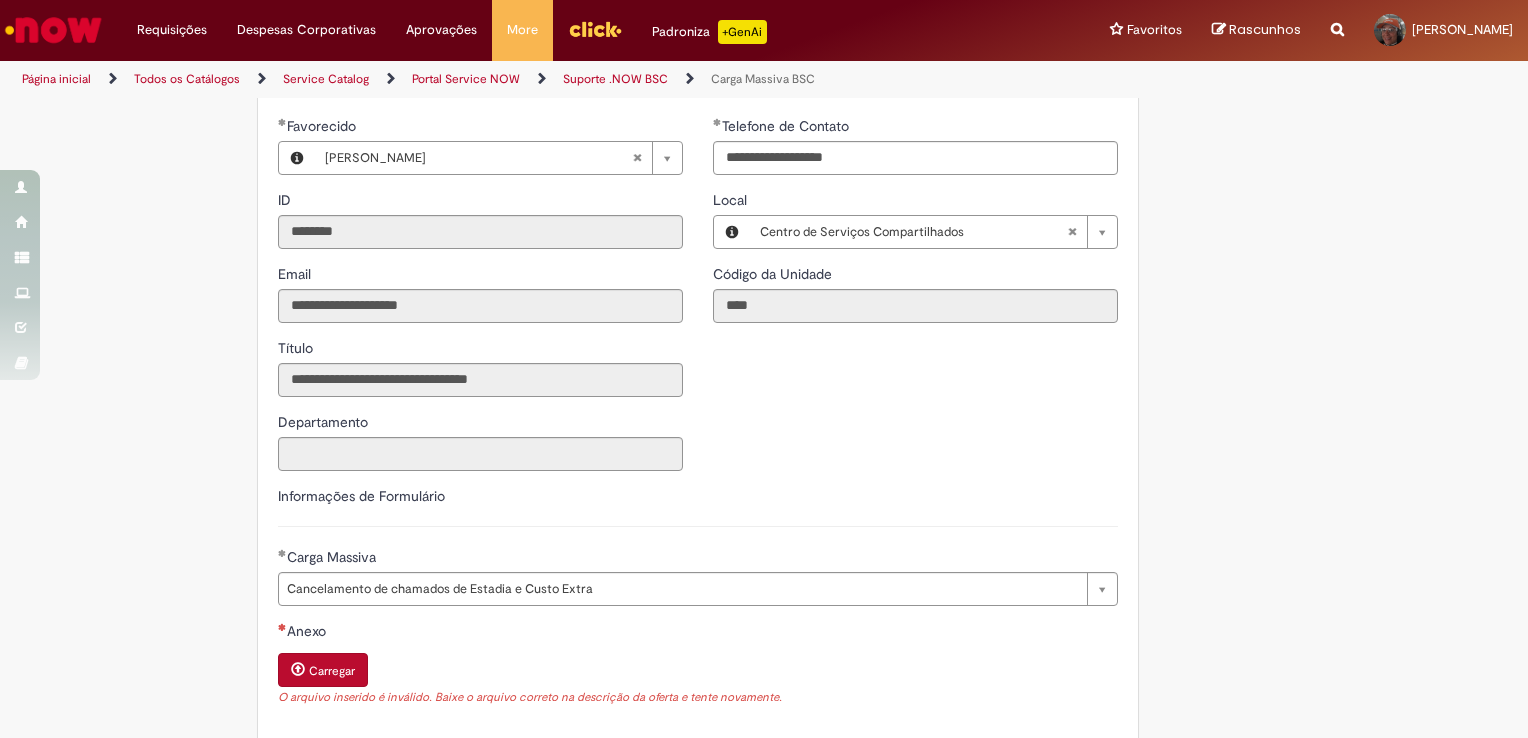click on "**********" at bounding box center [666, 311] 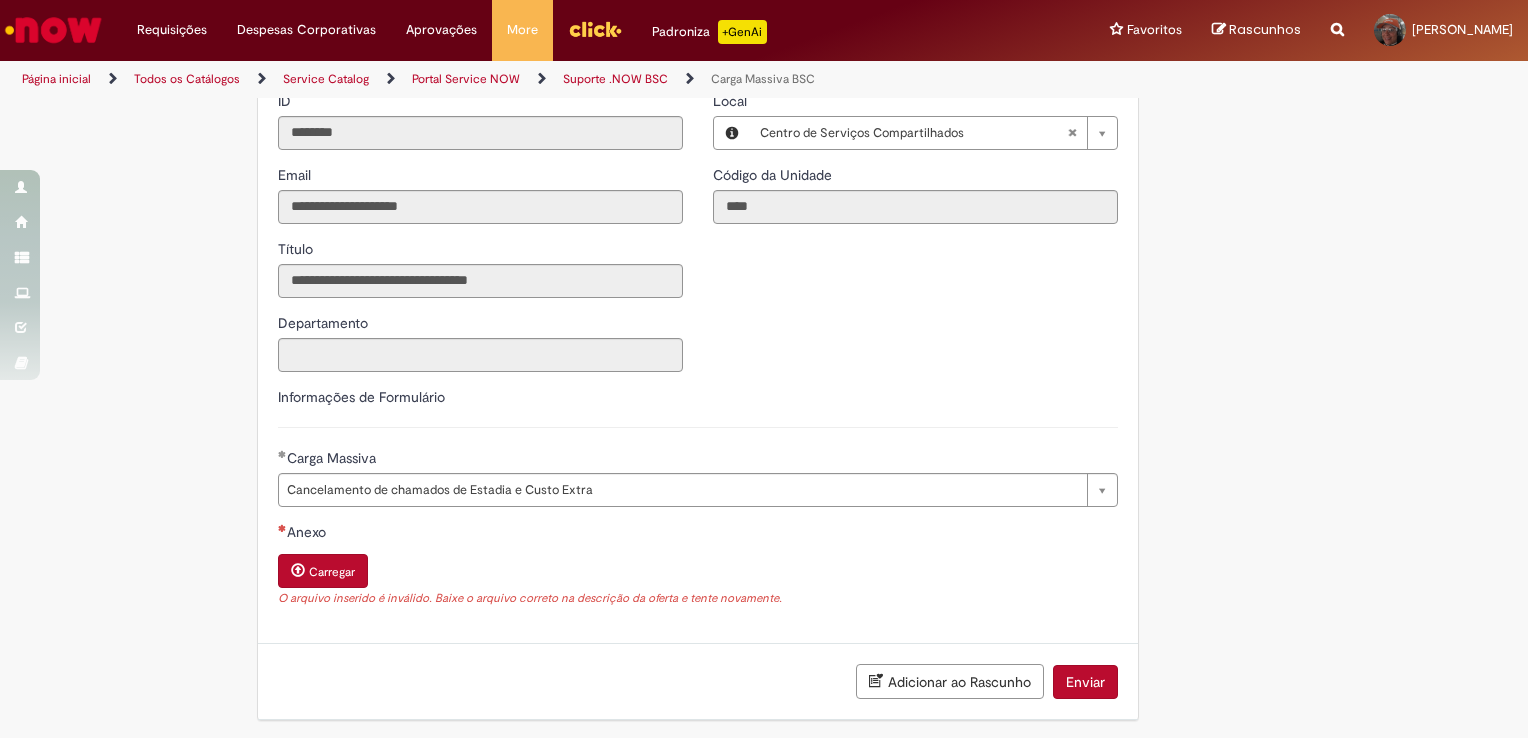 scroll, scrollTop: 420, scrollLeft: 0, axis: vertical 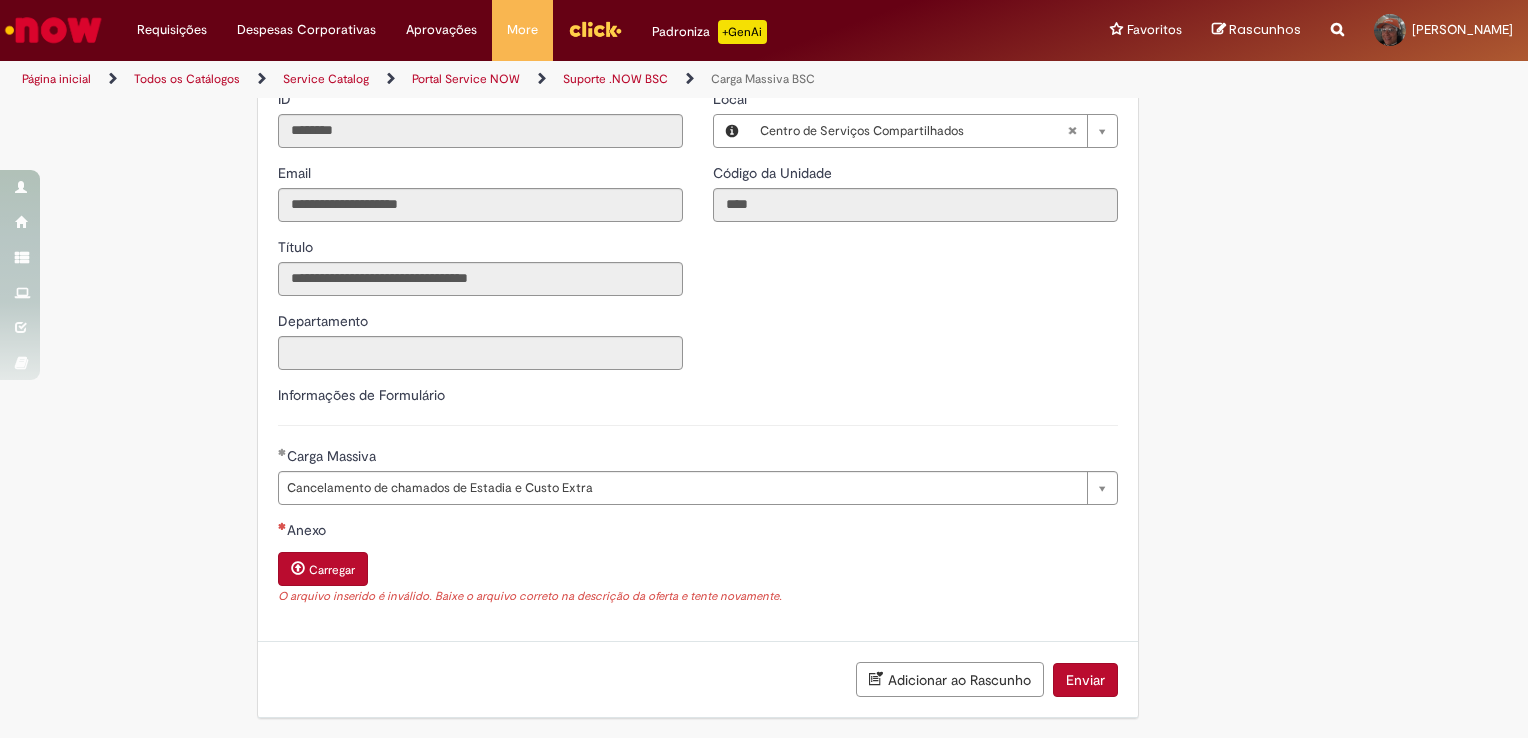 click on "**********" at bounding box center (764, 210) 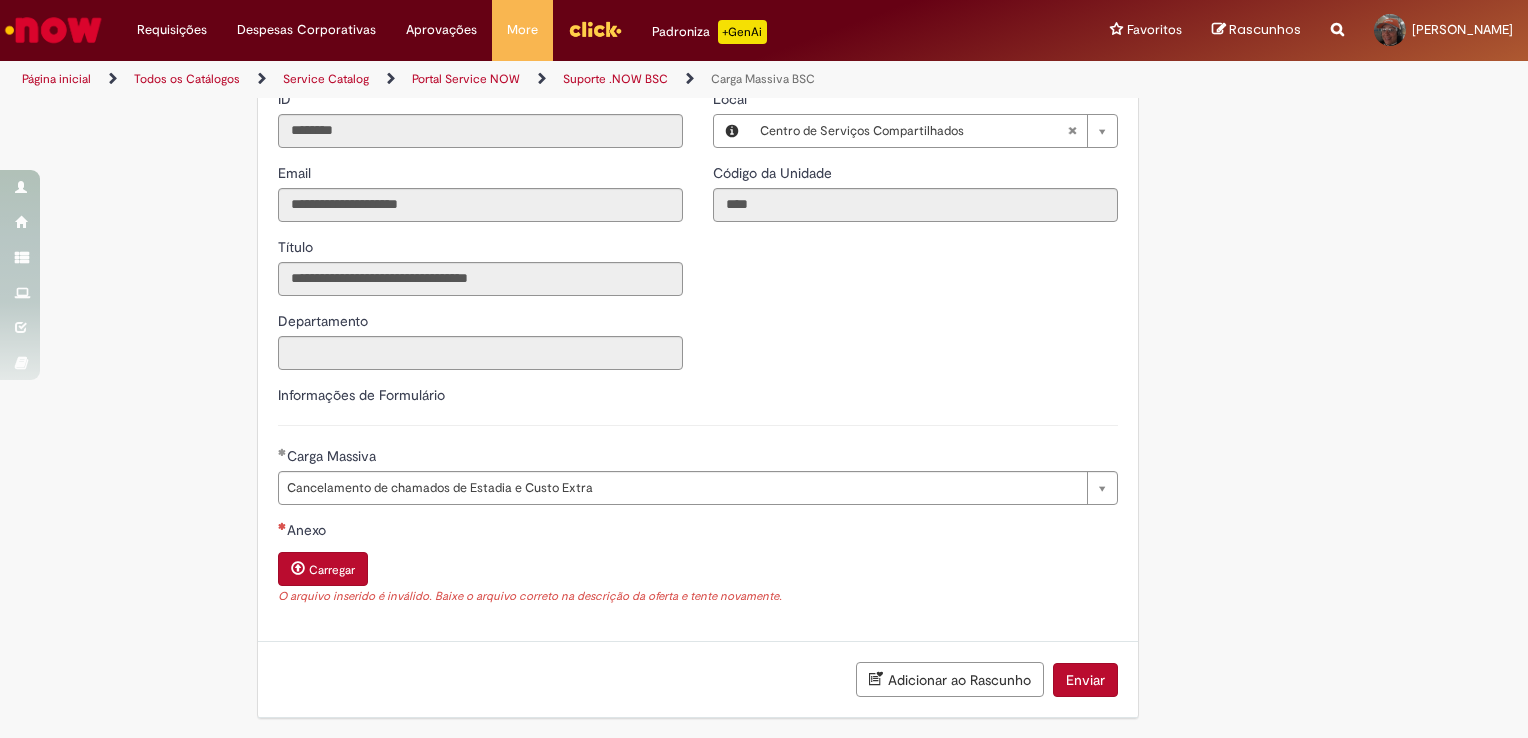 click on "Carregar" at bounding box center [332, 570] 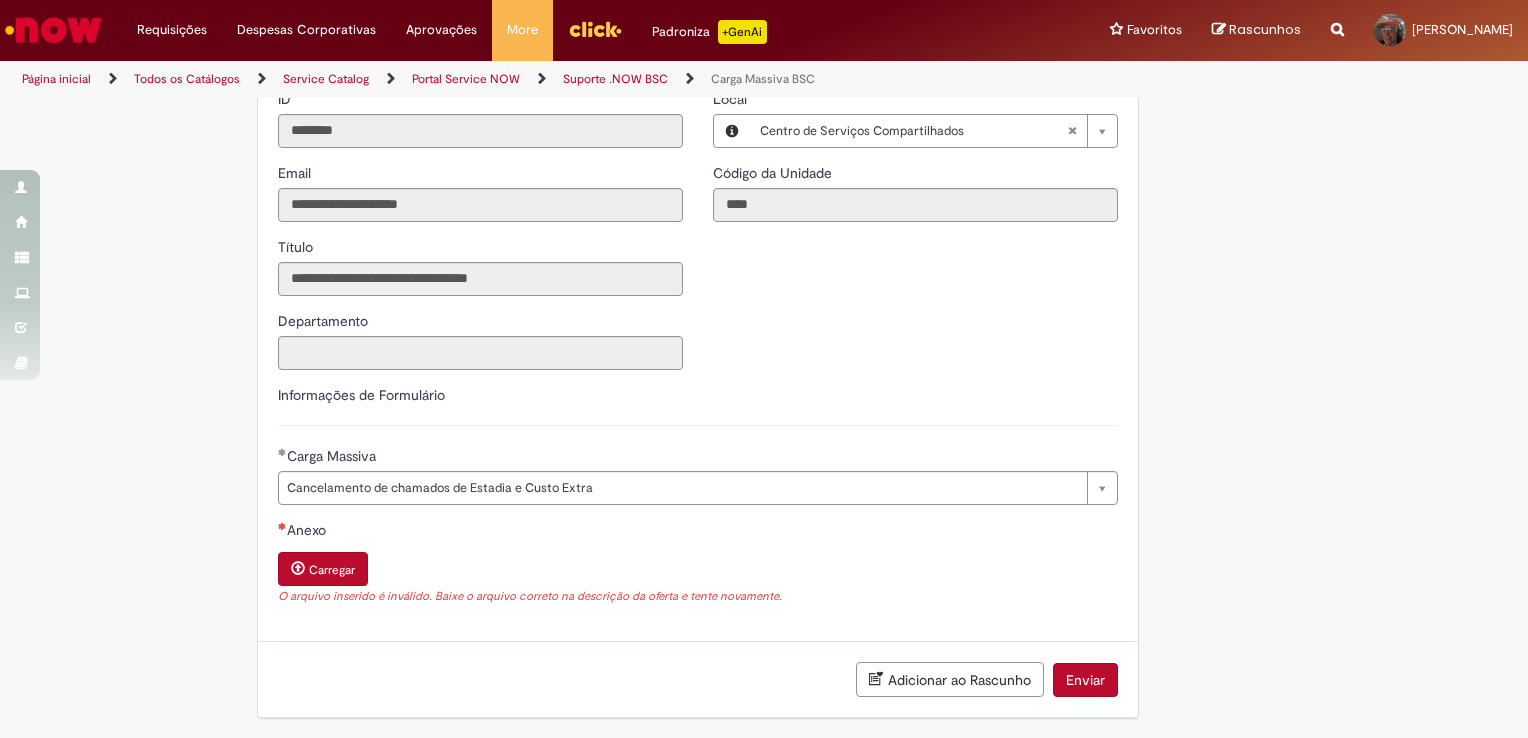 click on "**********" at bounding box center [698, 200] 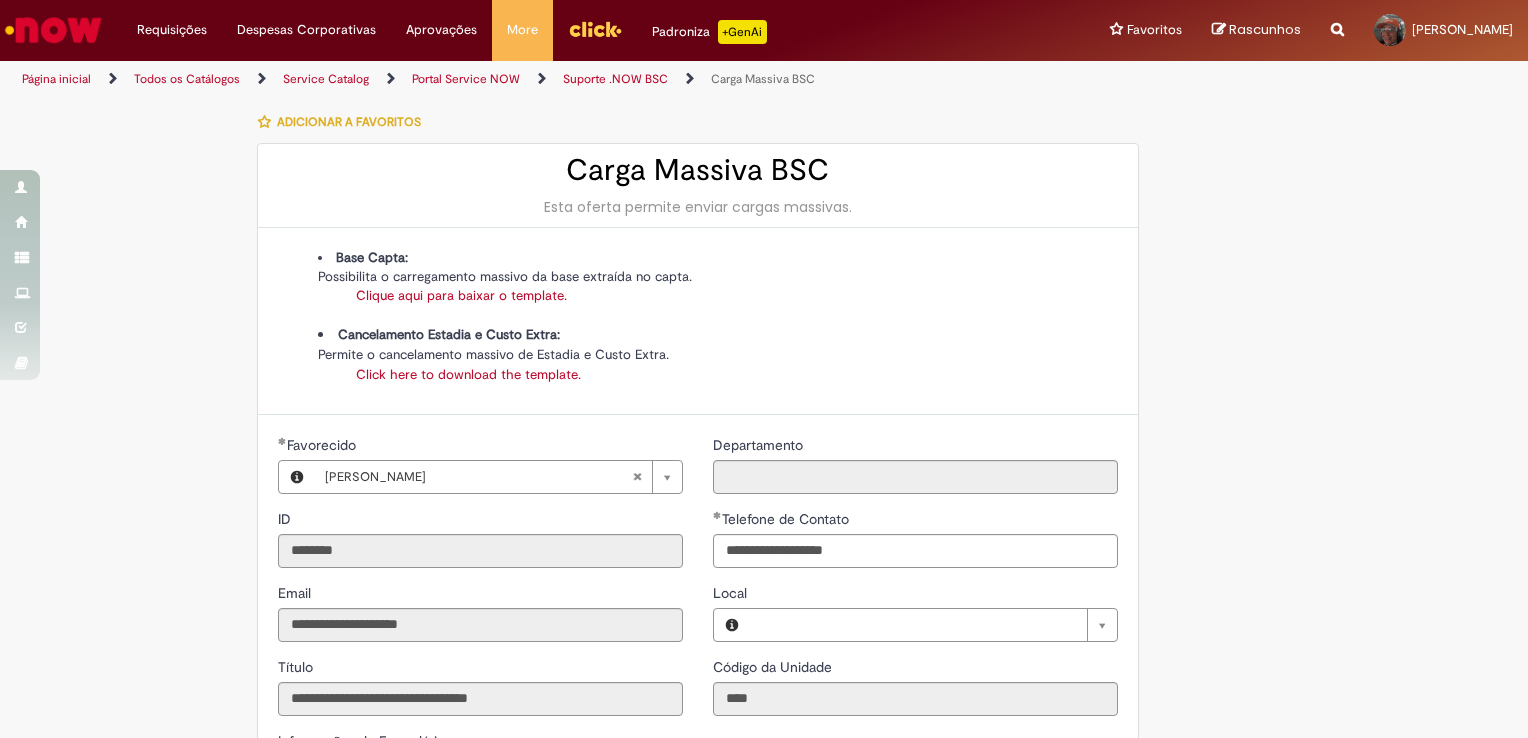 scroll, scrollTop: 0, scrollLeft: 0, axis: both 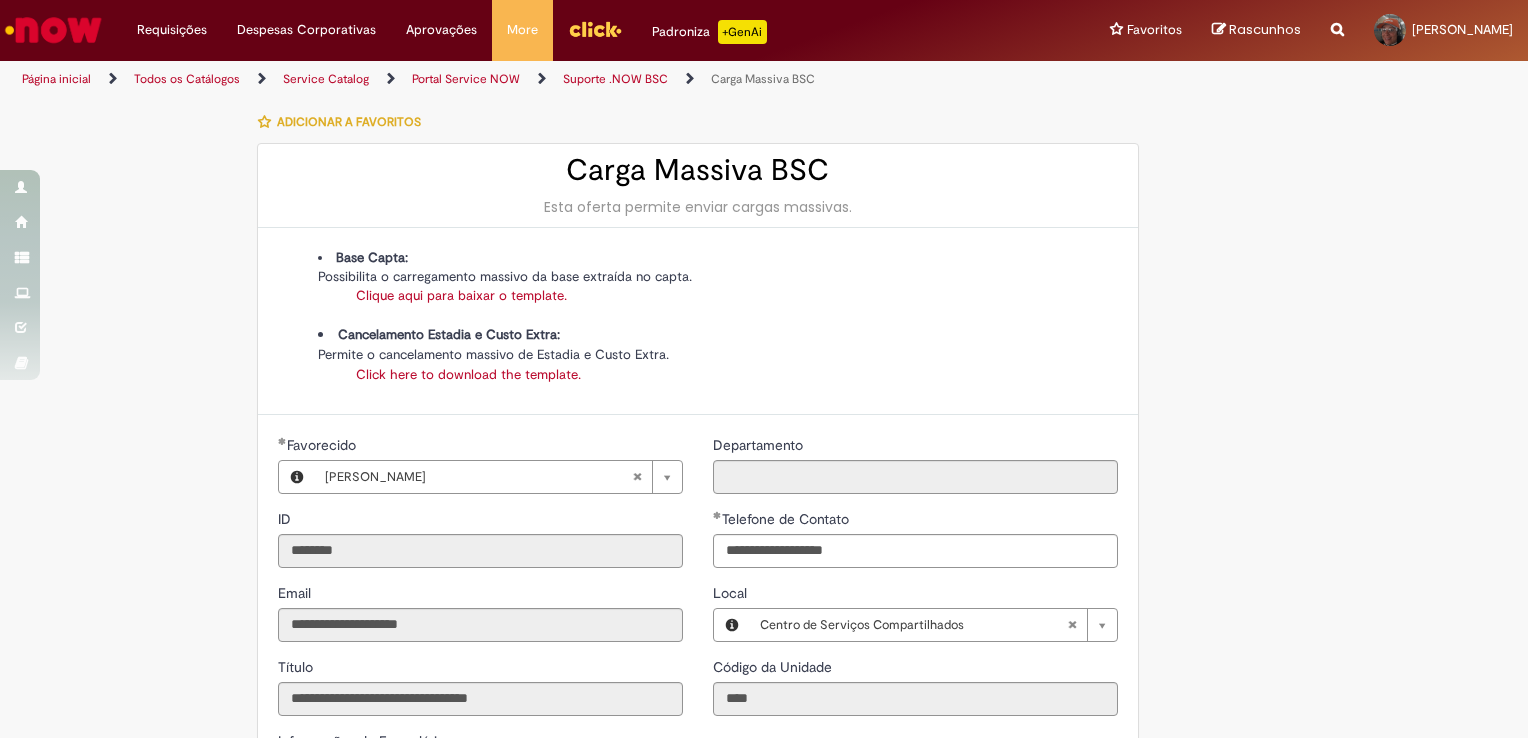 click on "Cancelamento Estadia e Custo Extra:              Permite o cancelamento massivo de Estadia e Custo Extra.             Click here to download the template." at bounding box center [718, 354] 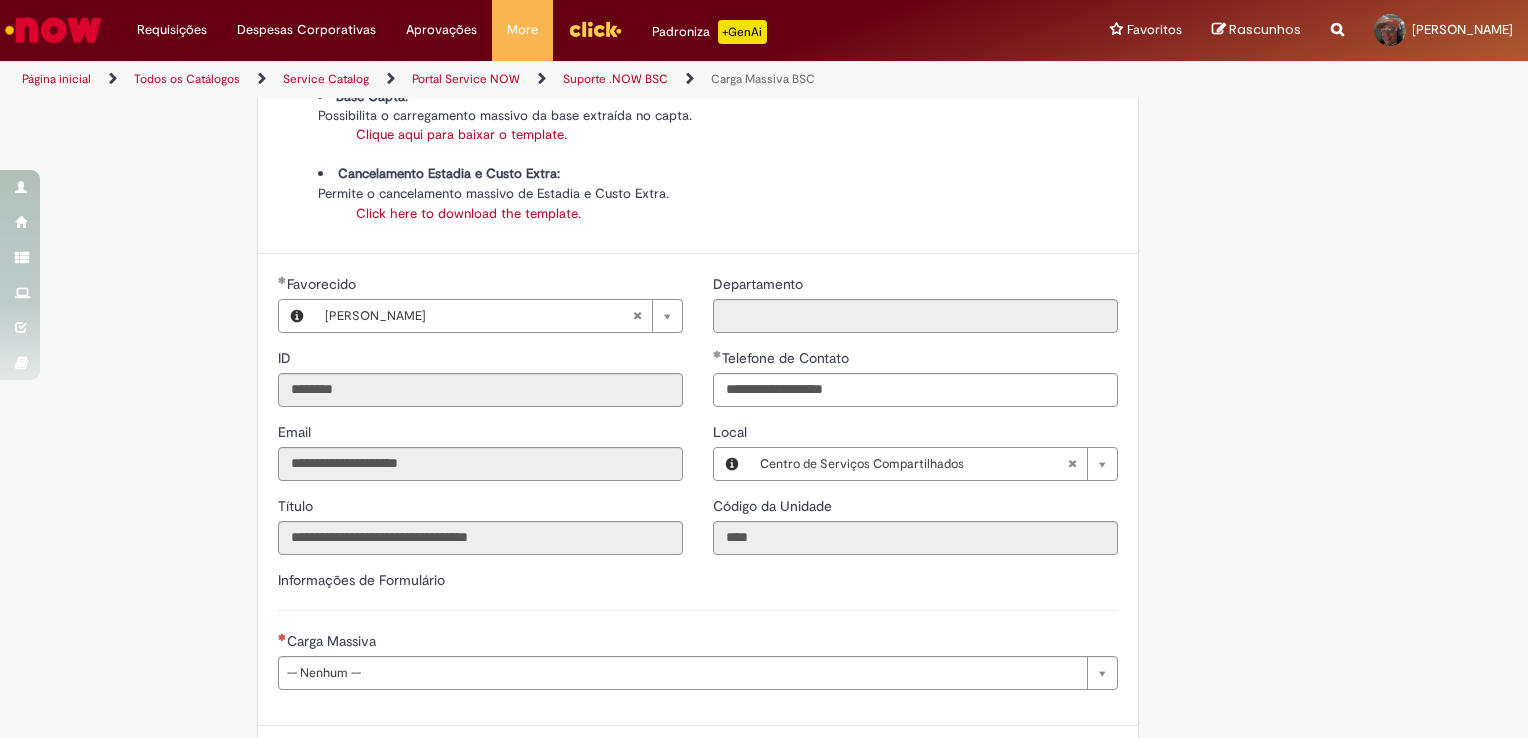 scroll, scrollTop: 244, scrollLeft: 0, axis: vertical 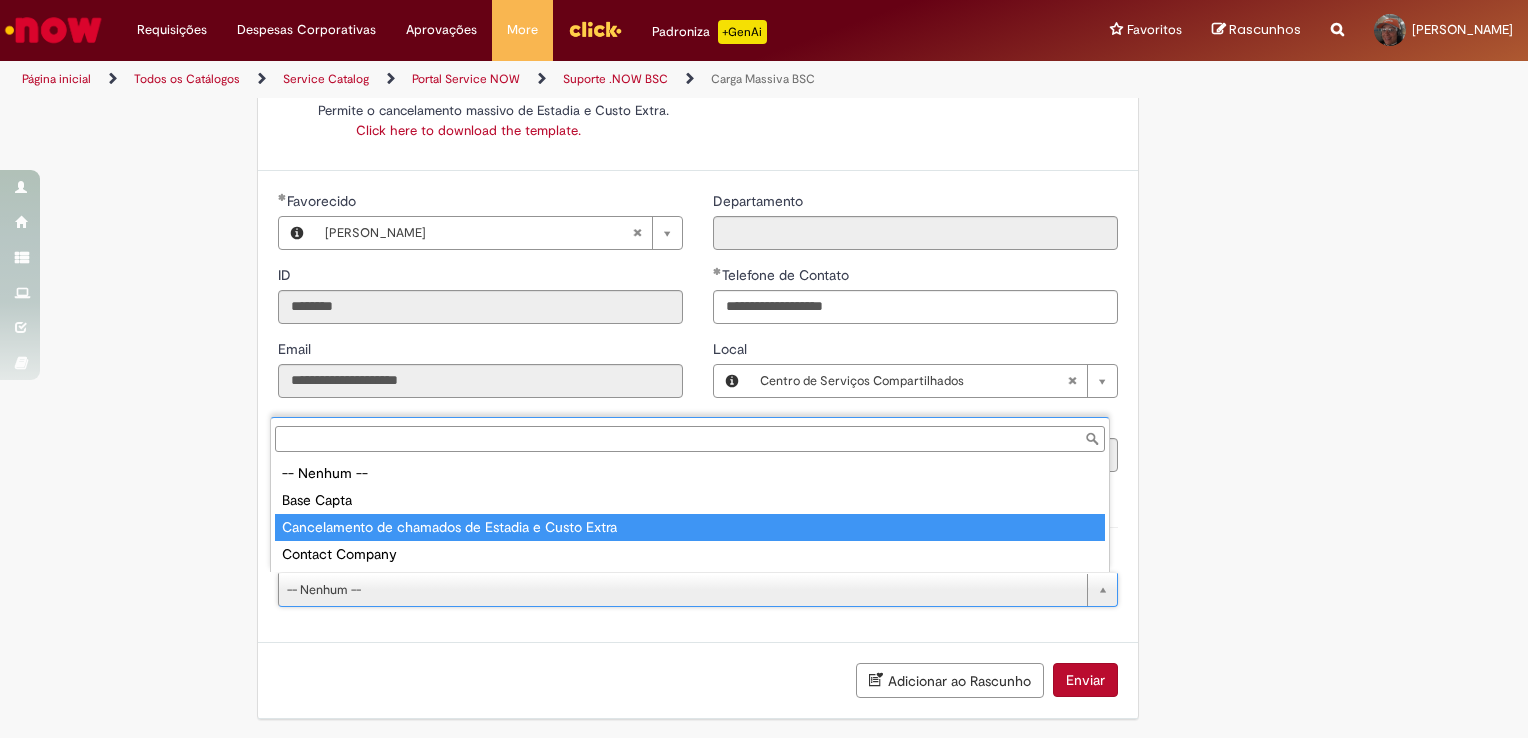 type on "**********" 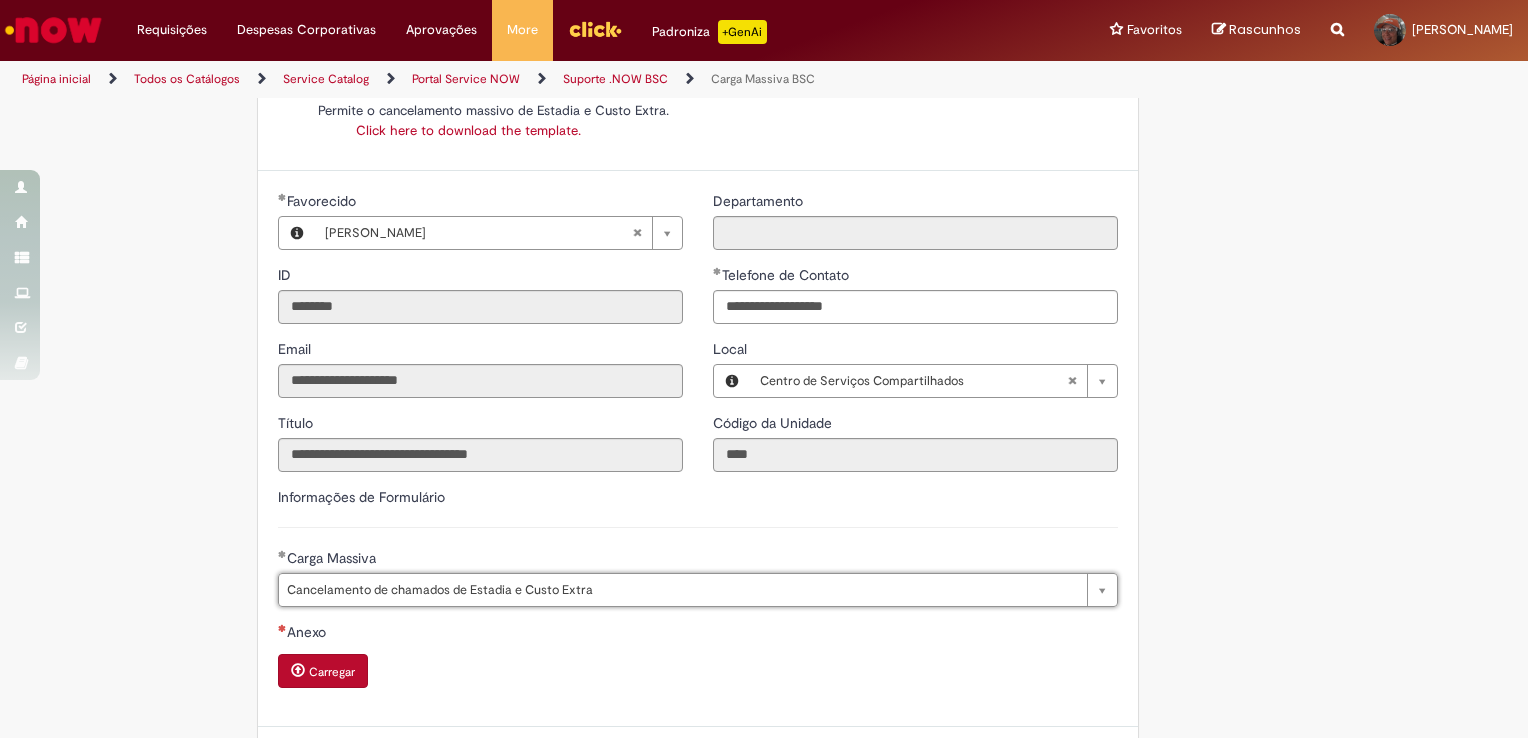 click on "Carregar" at bounding box center [698, 673] 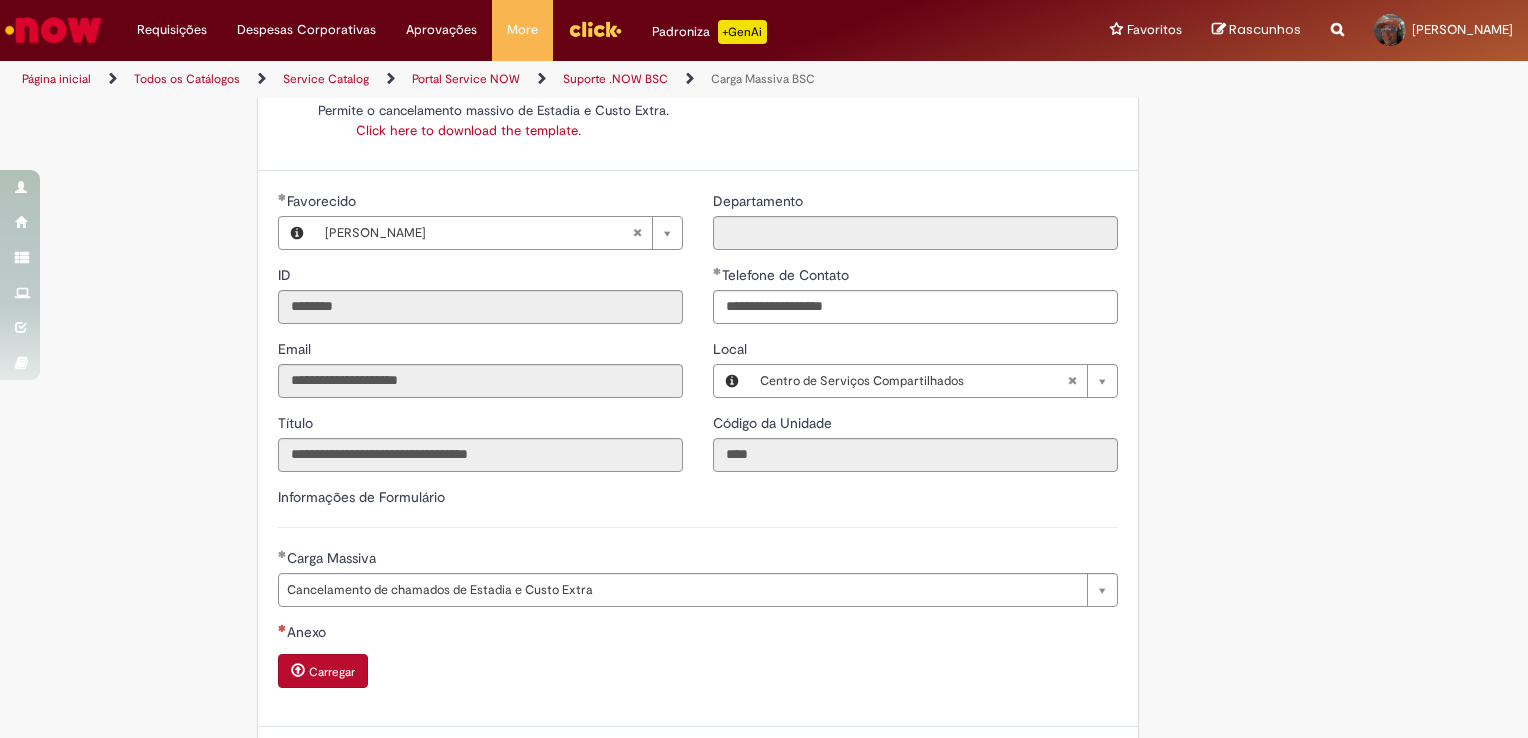 click on "Carregar" at bounding box center (332, 672) 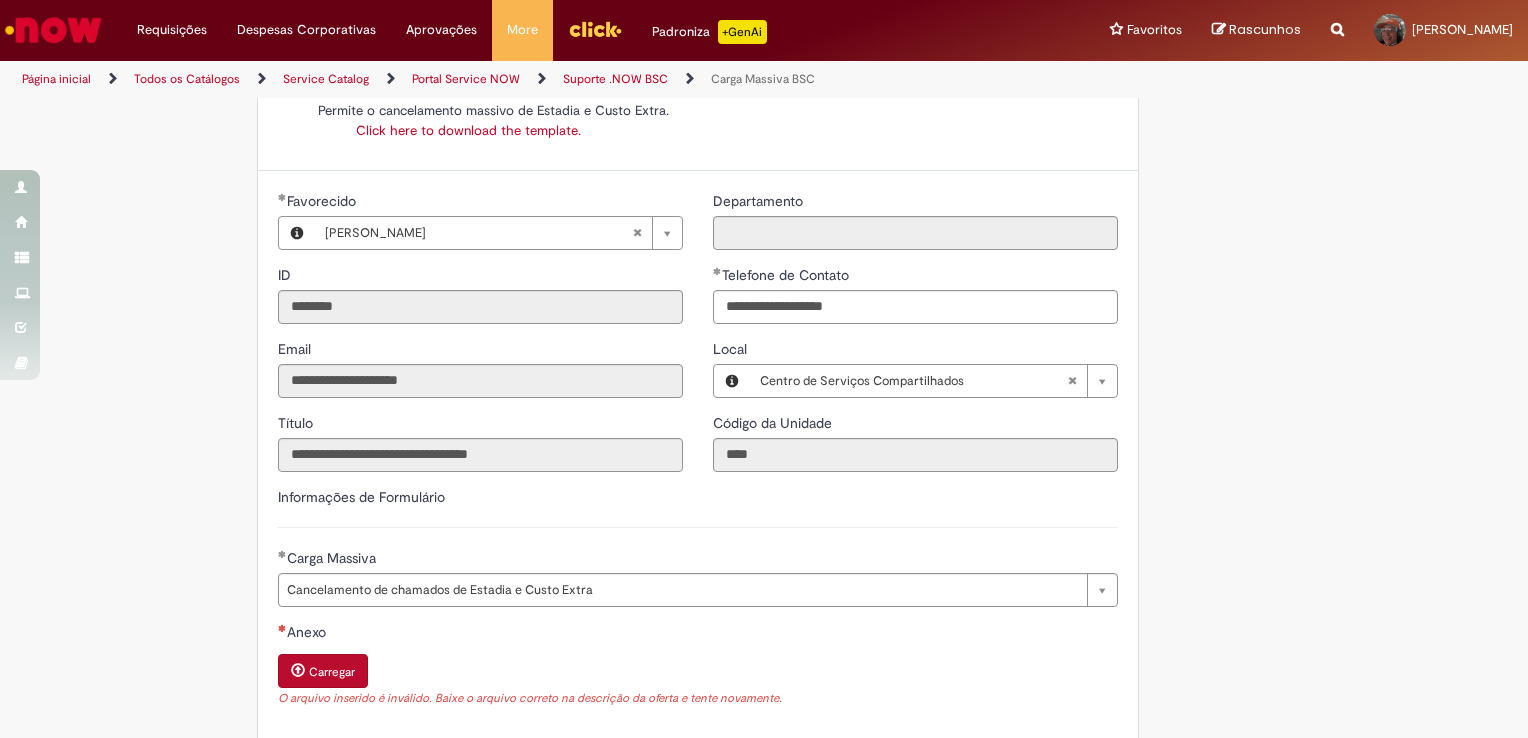click on "**********" at bounding box center (764, 349) 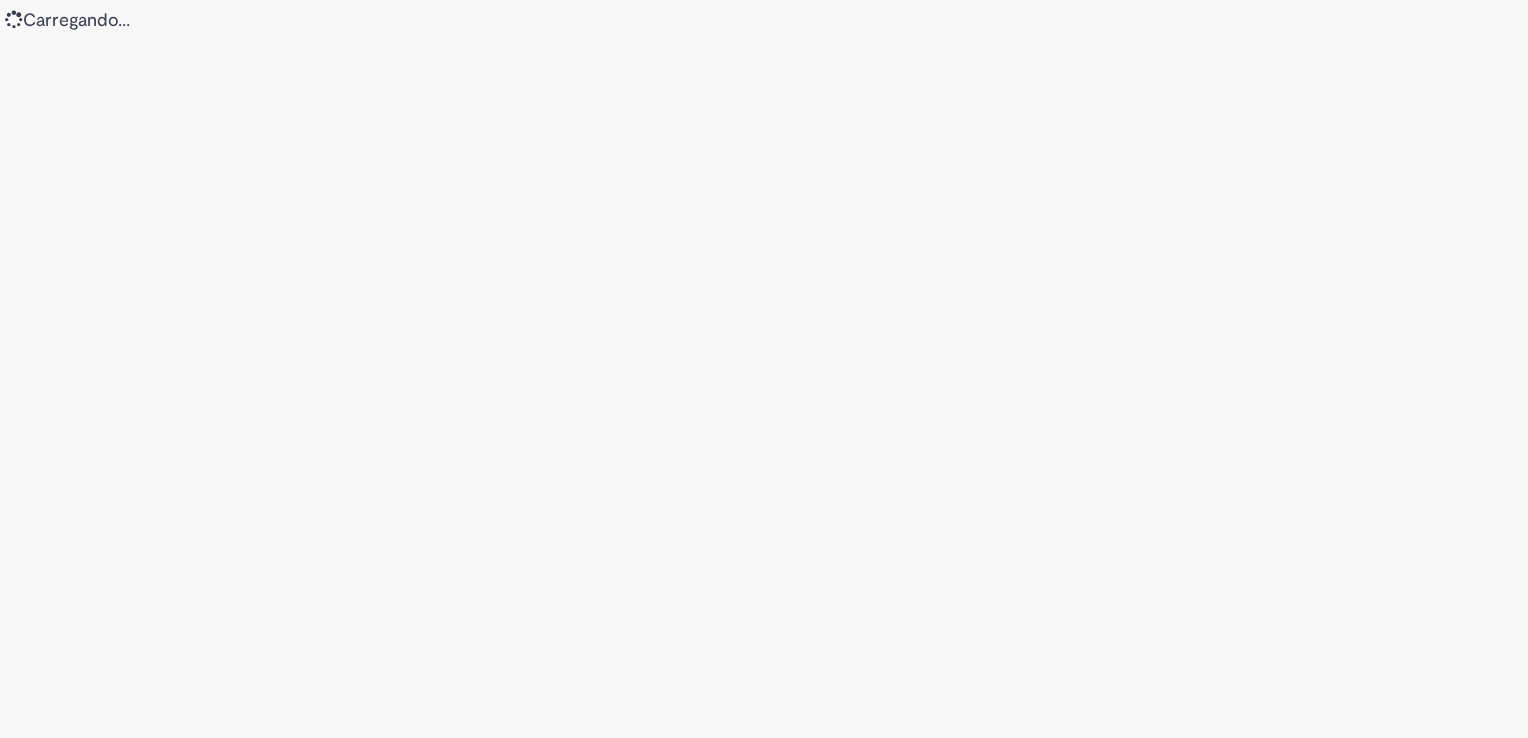 scroll, scrollTop: 0, scrollLeft: 0, axis: both 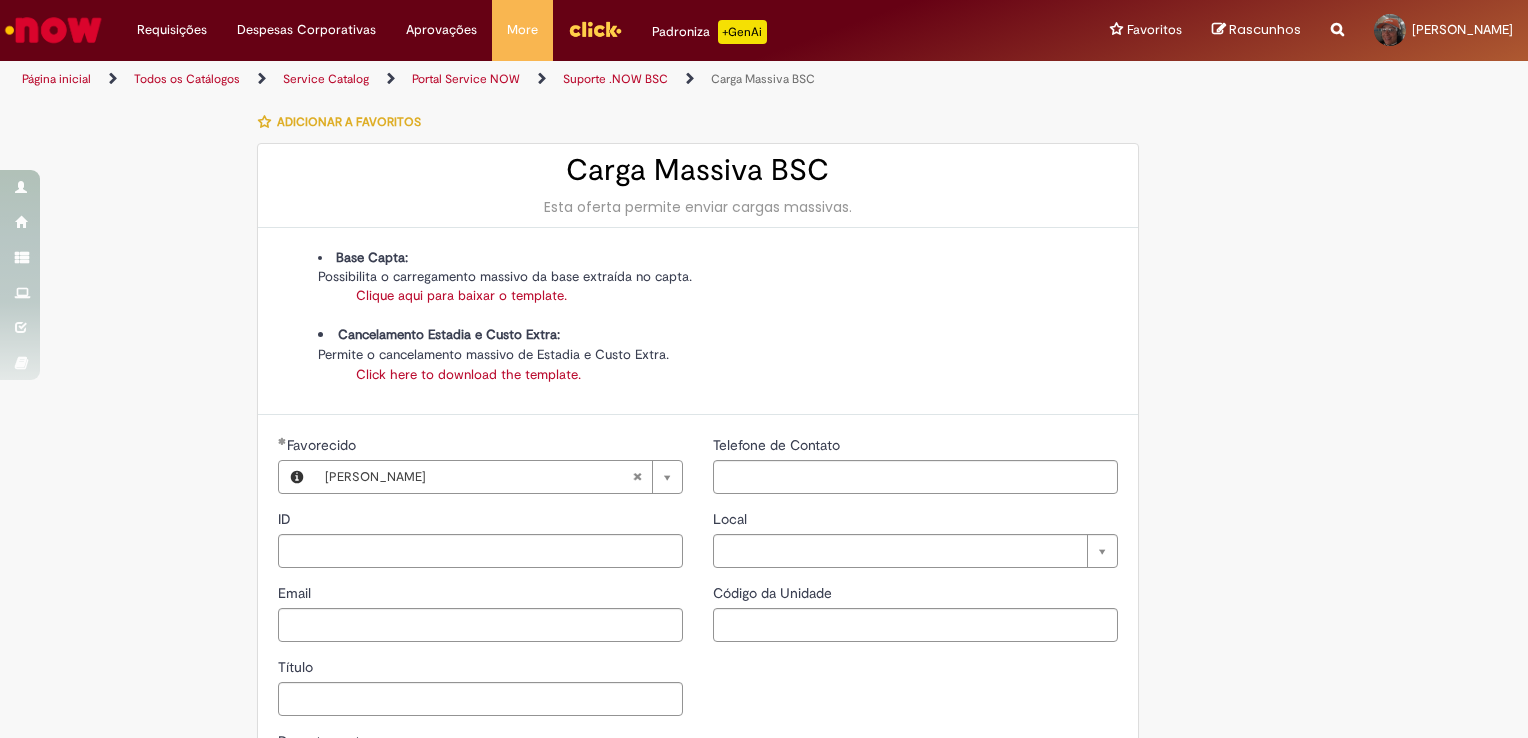type on "********" 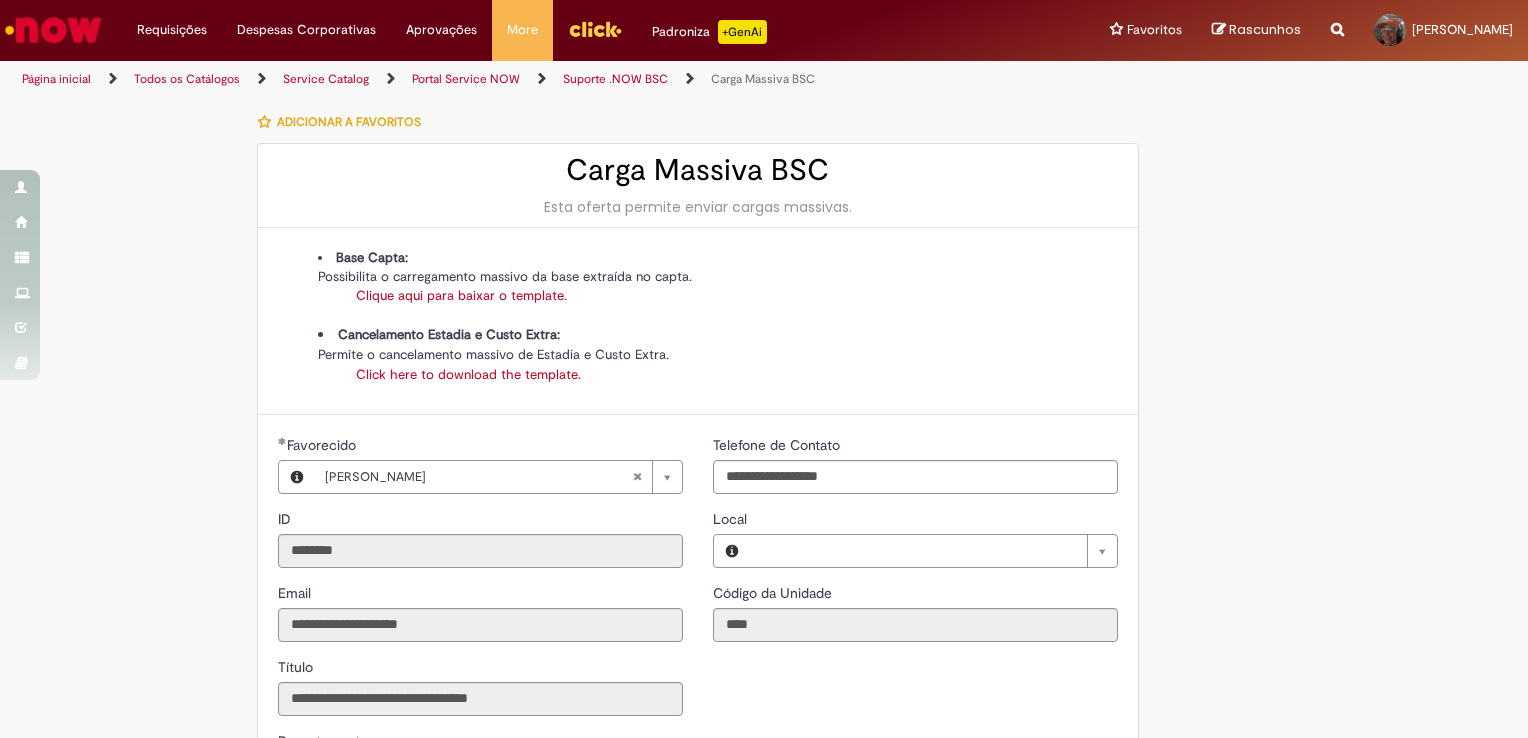 type on "**********" 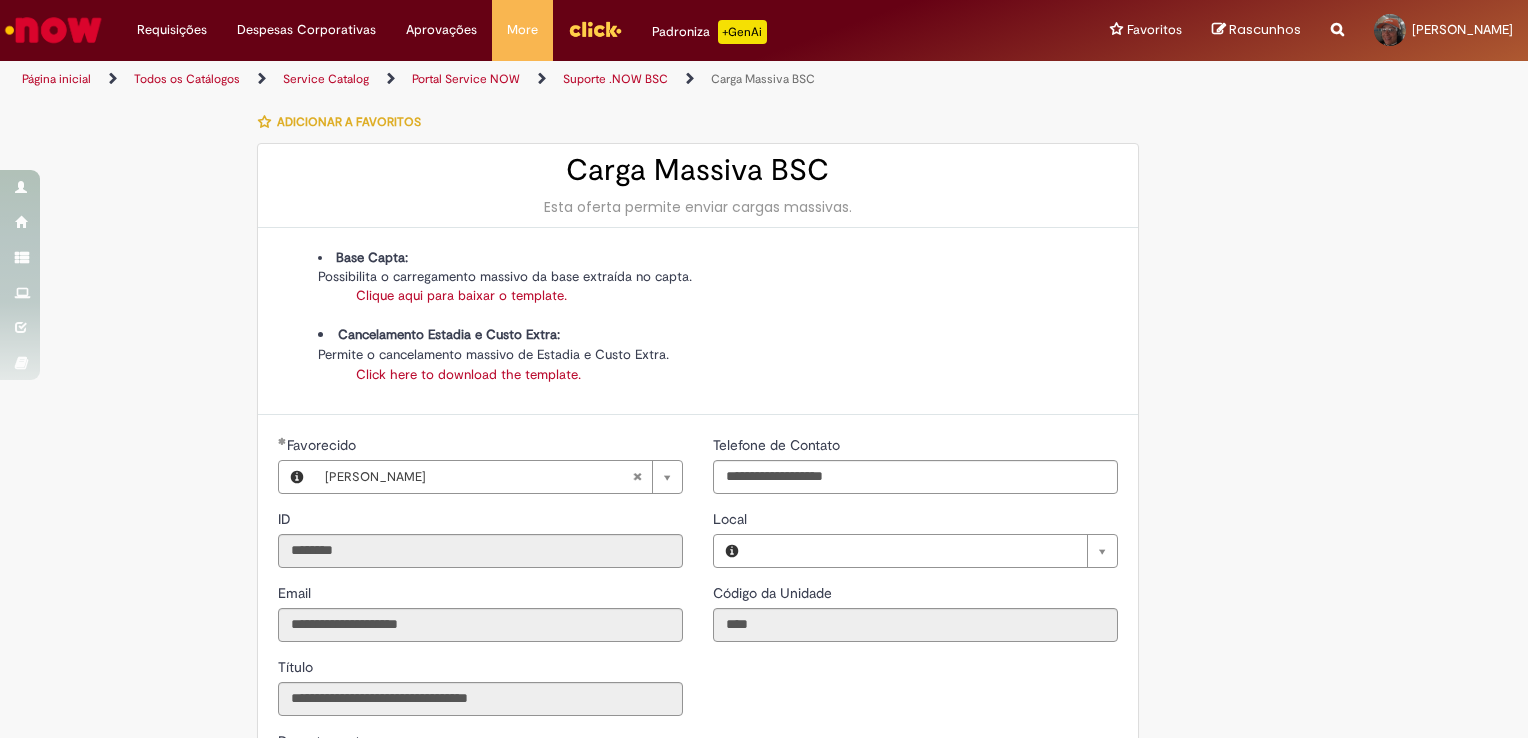 type on "**********" 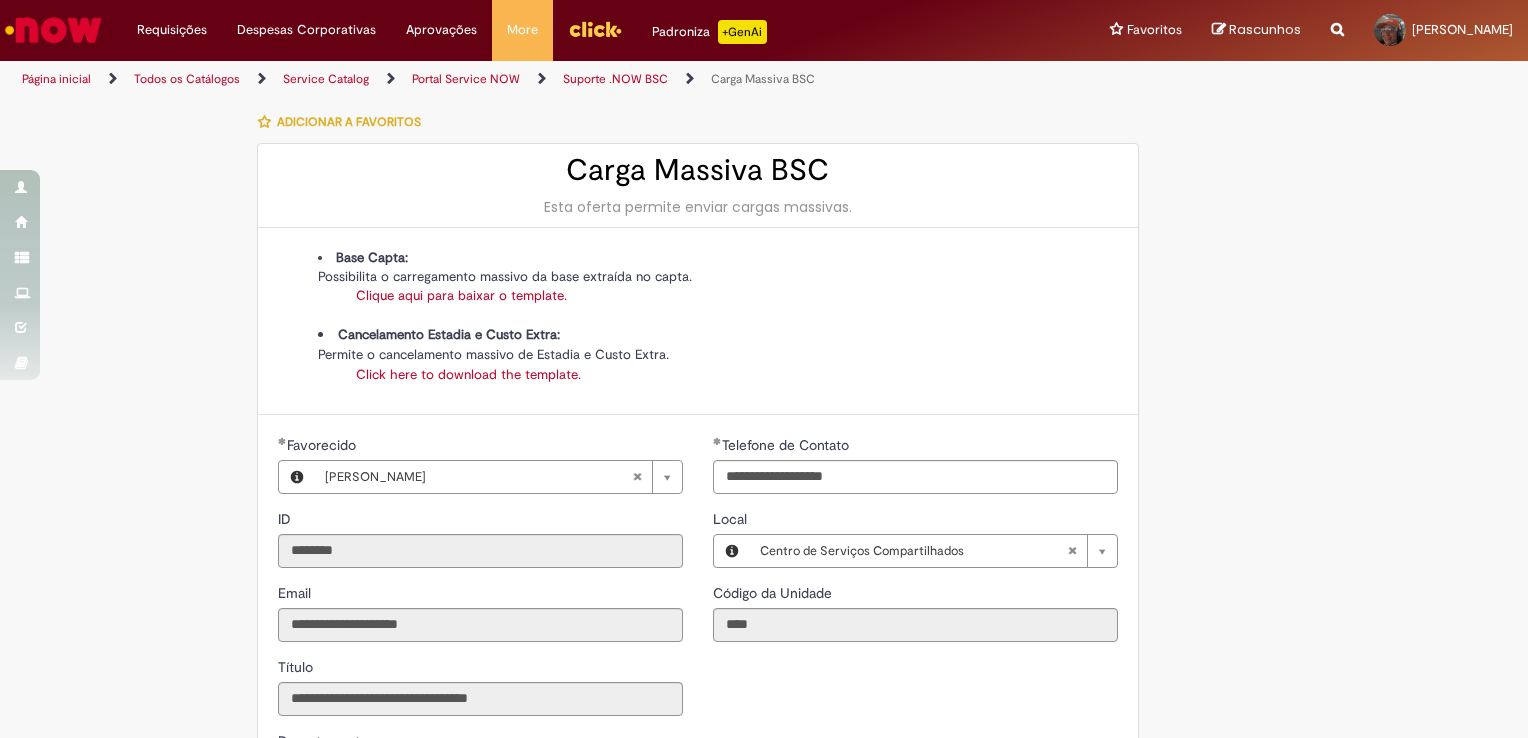 click on "Base Capta:             Possibilita o carregamento massivo da base extraída no capta.             Clique aqui para baixar o template." at bounding box center (718, 286) 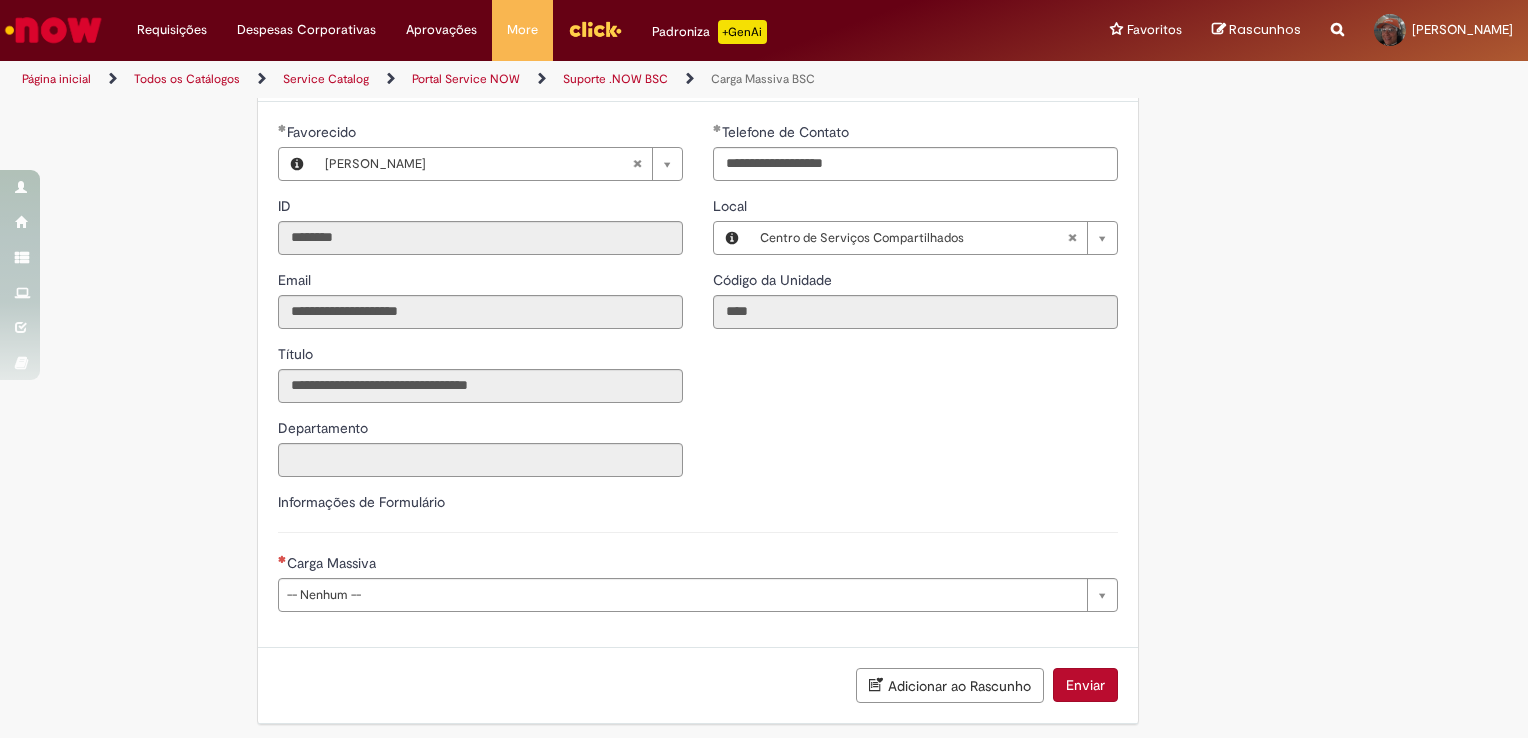 scroll, scrollTop: 319, scrollLeft: 0, axis: vertical 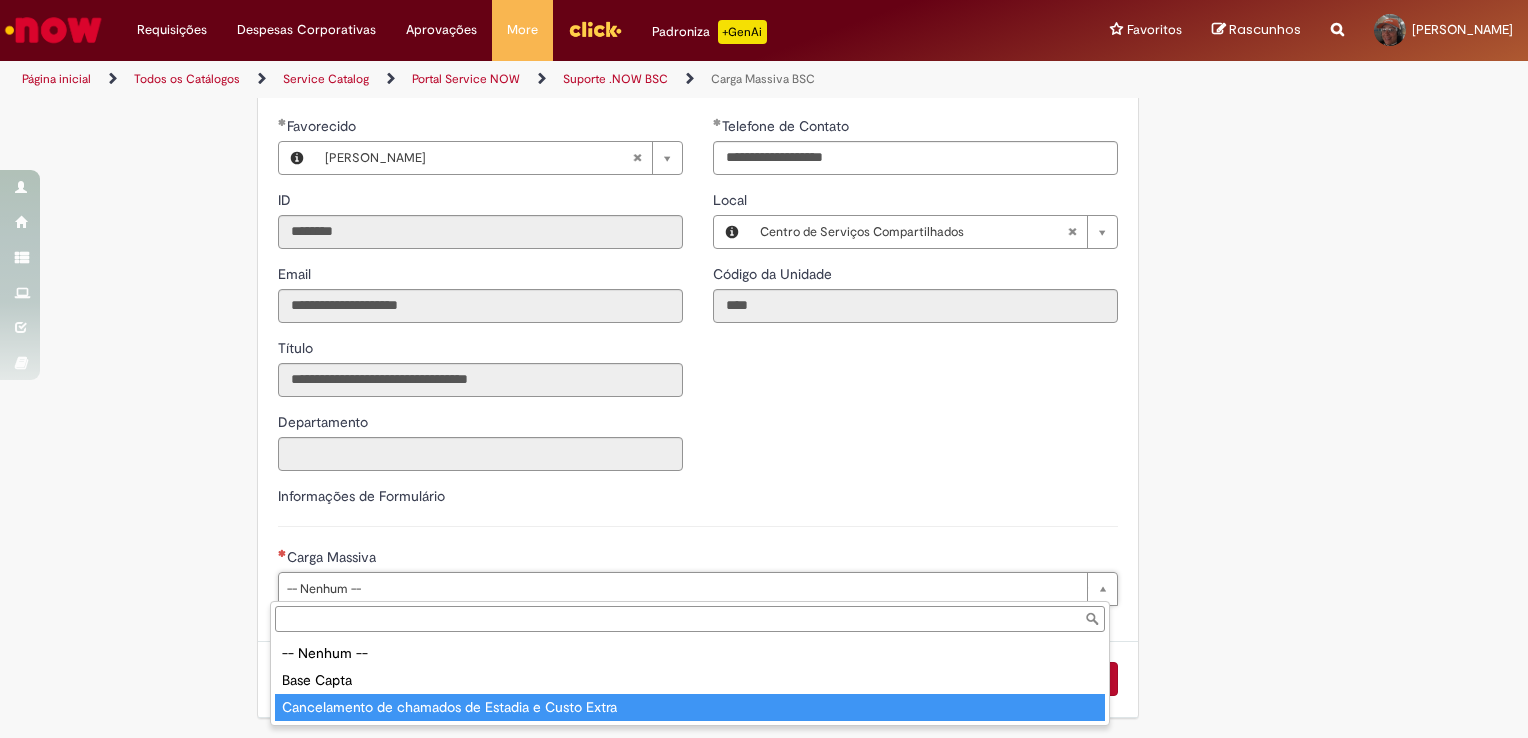 type on "**********" 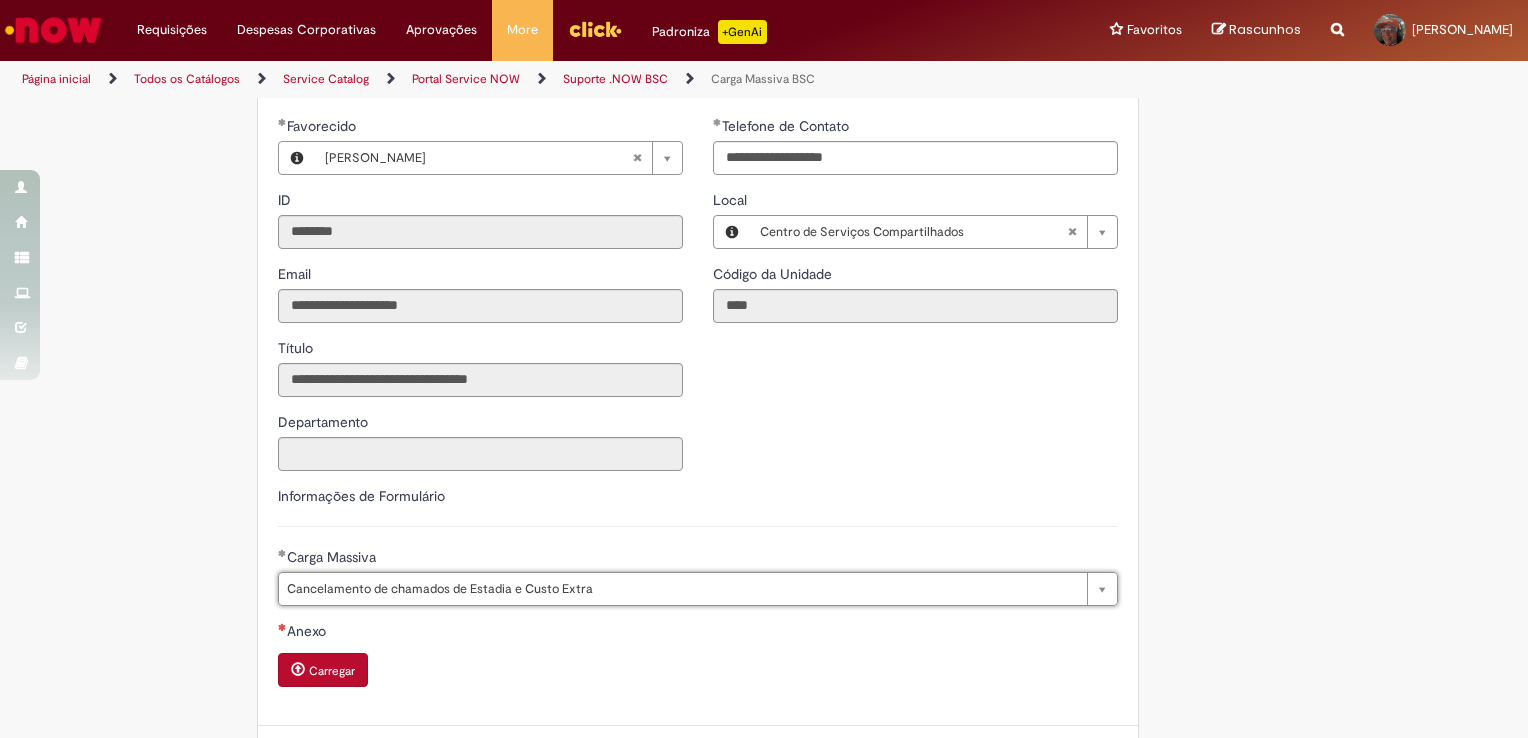 click on "**********" at bounding box center (666, 303) 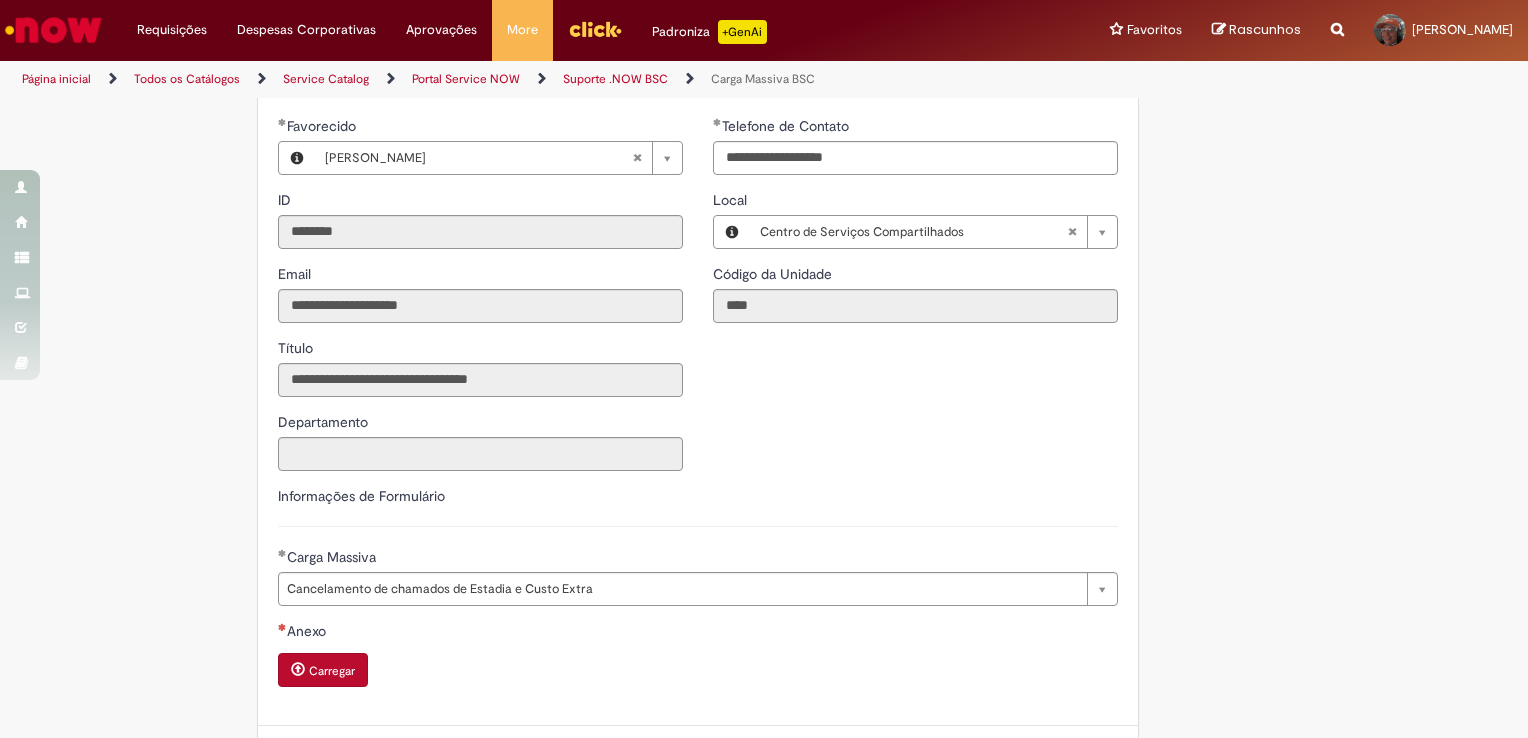 click on "Carregar" at bounding box center (332, 671) 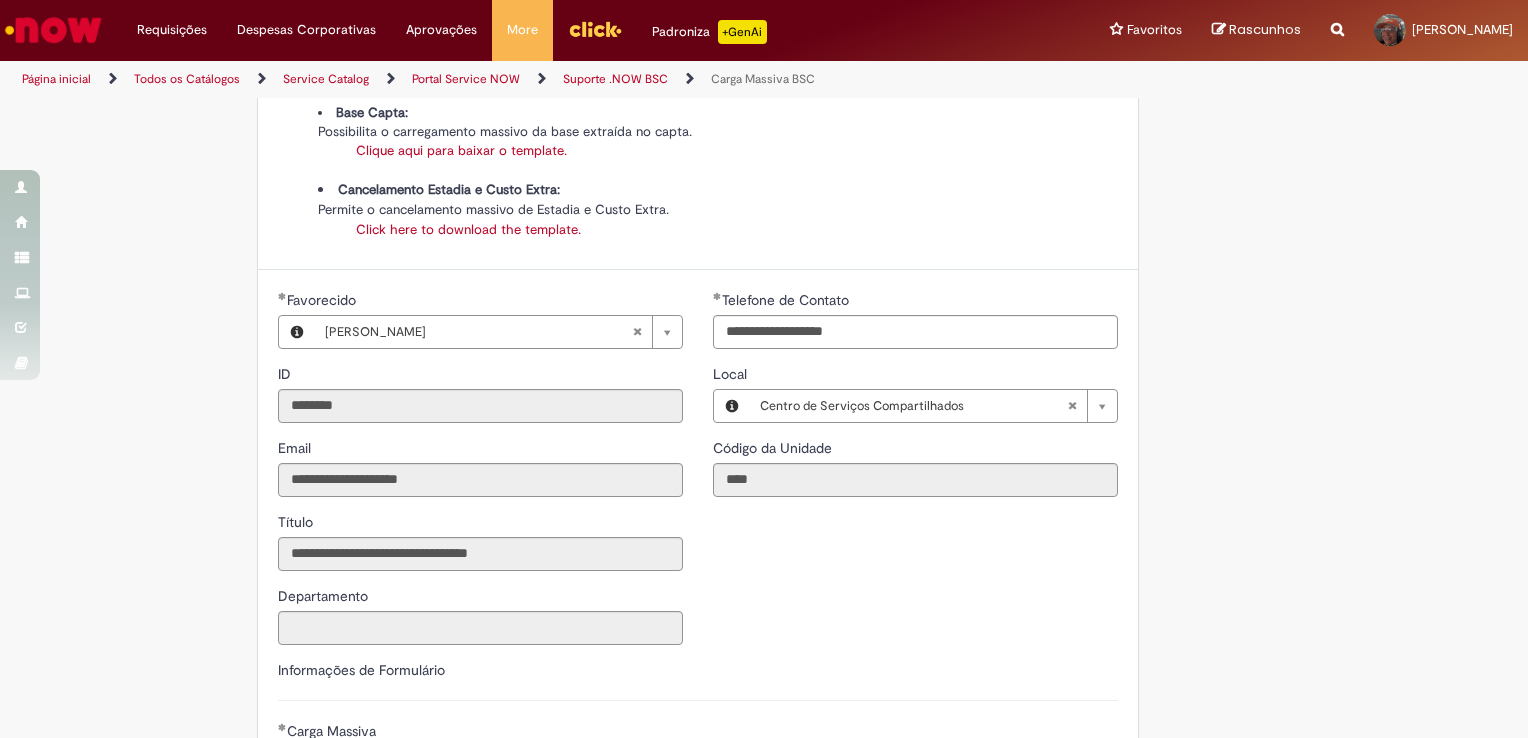 scroll, scrollTop: 423, scrollLeft: 0, axis: vertical 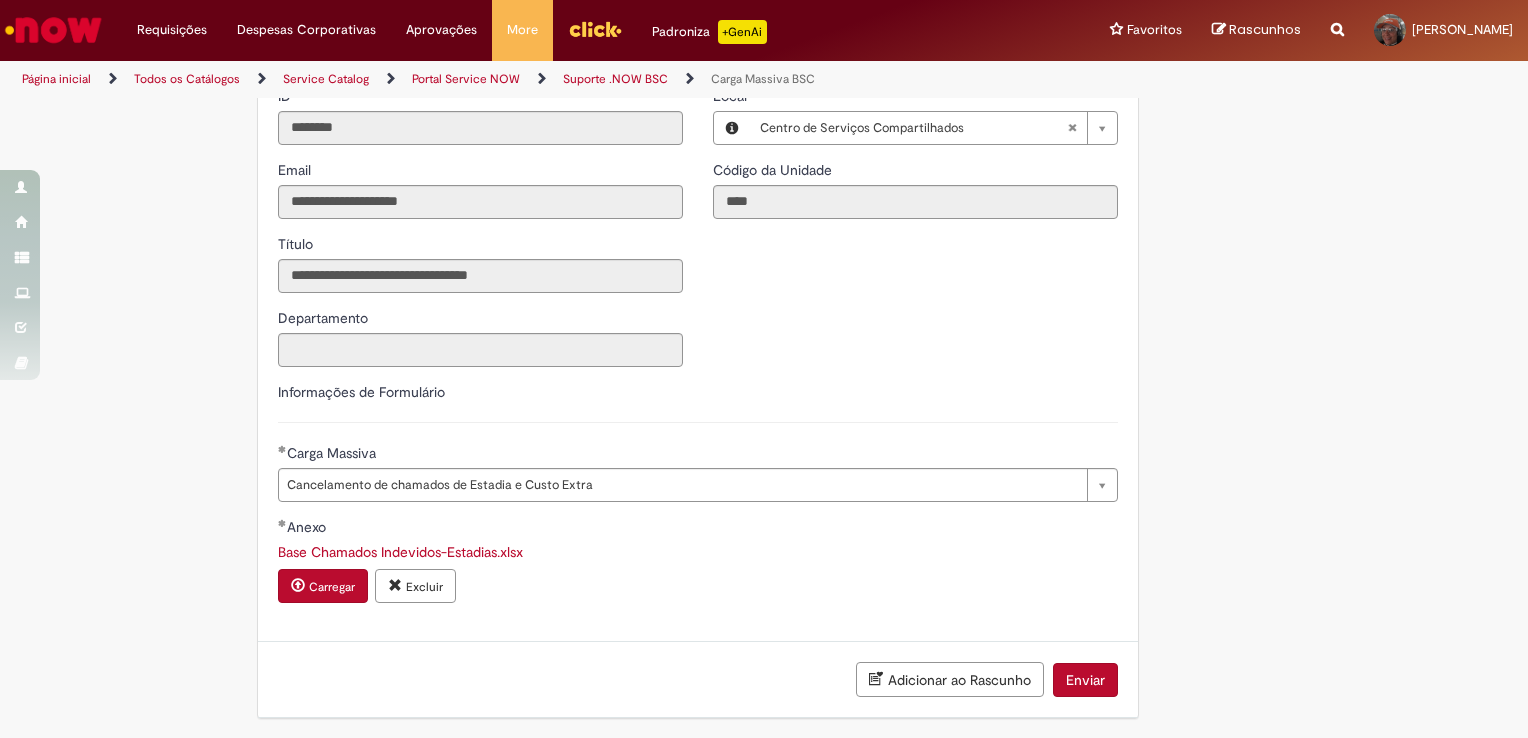 click on "Enviar" at bounding box center (1085, 680) 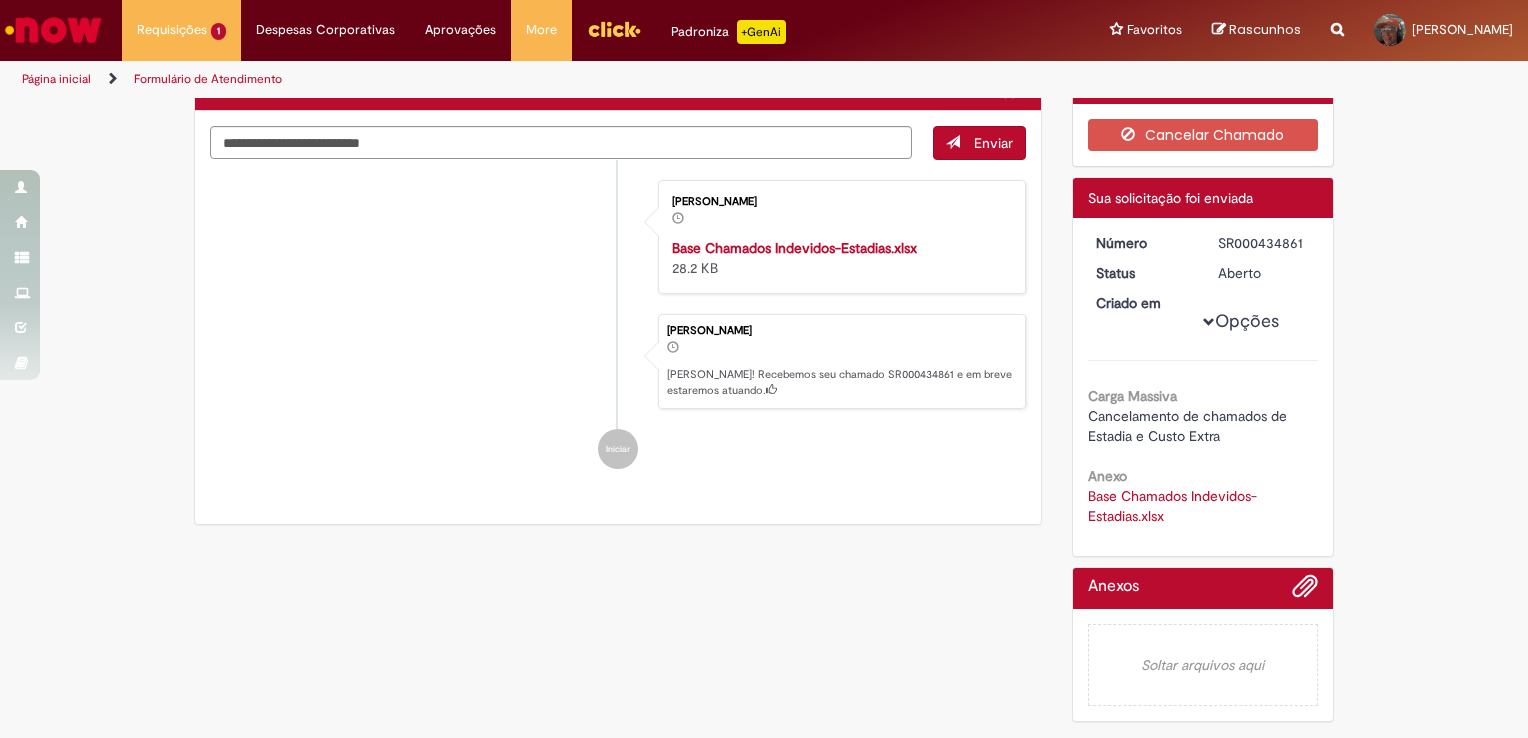 scroll, scrollTop: 0, scrollLeft: 0, axis: both 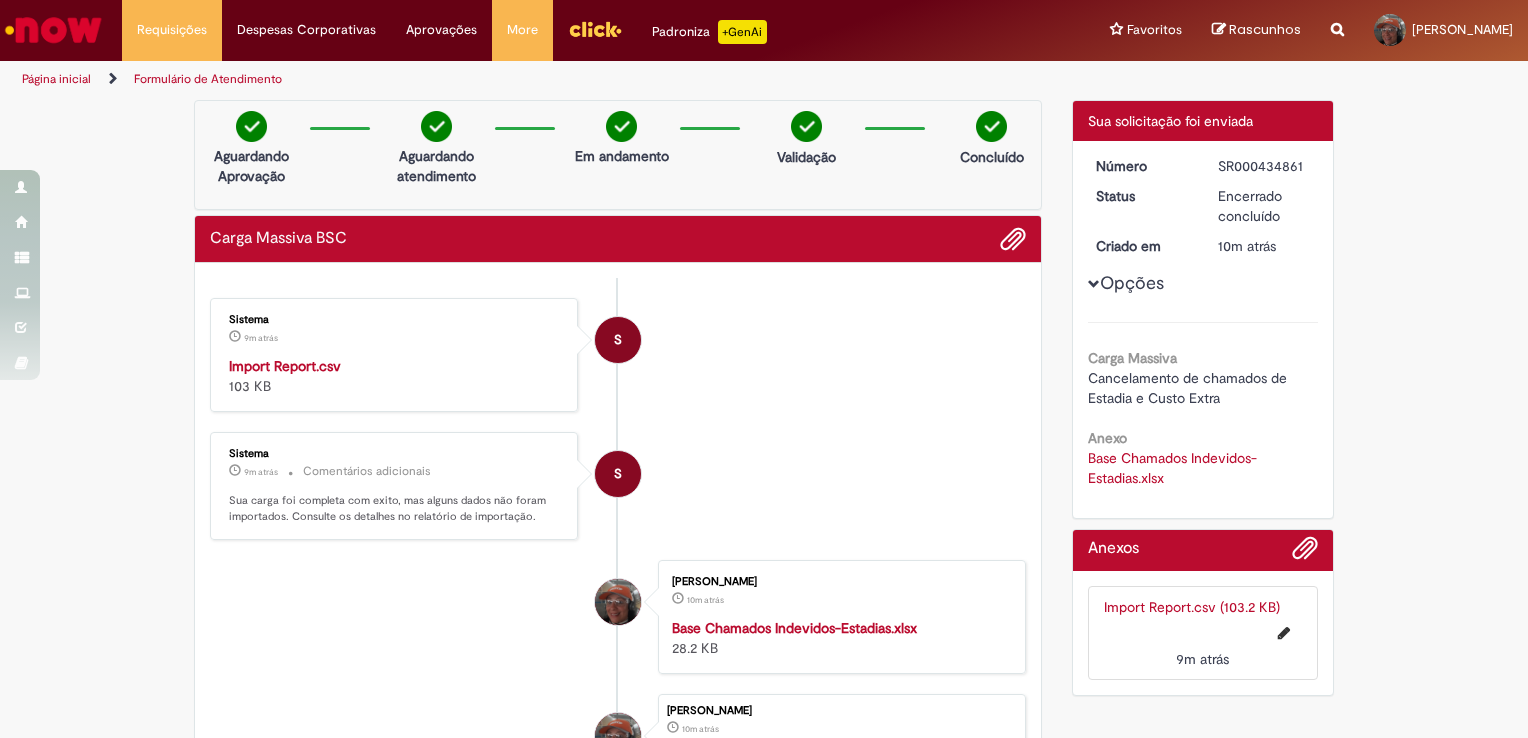 click on "Verificar Código de Barras
Aguardando Aprovação
Aguardando atendimento
Em andamento
Validação
Concluído
Carga Massiva BSC
Enviar
S
Sistema
9m atrás 9 minutos atrás
Import Report.csv  103 KB
S" at bounding box center [764, 508] 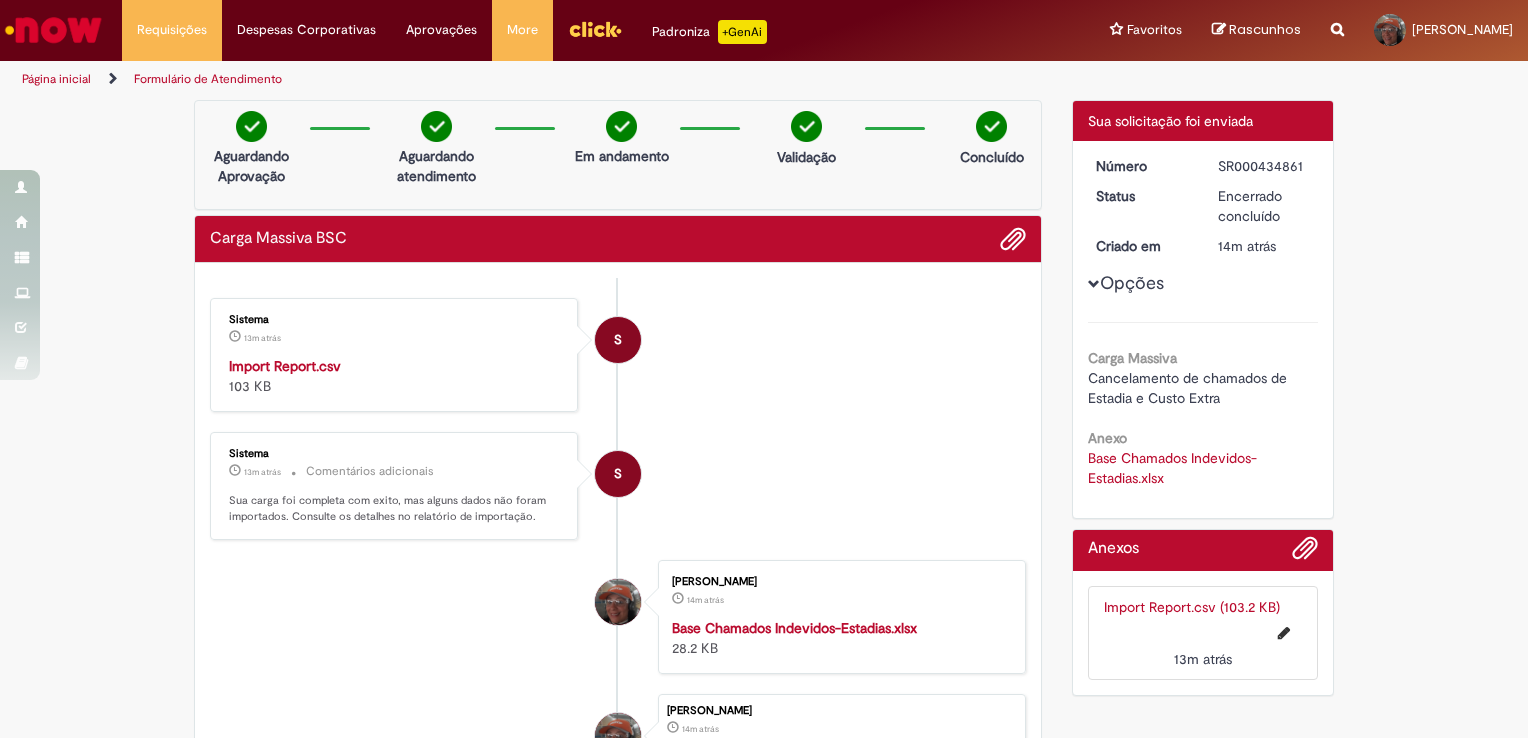 click on "Verificar Código de Barras
Aguardando Aprovação
Aguardando atendimento
Em andamento
Validação
Concluído
Carga Massiva BSC
Enviar
S
Sistema
13m atrás 13 minutos atrás
Import Report.csv  103 KB
S" at bounding box center [764, 508] 